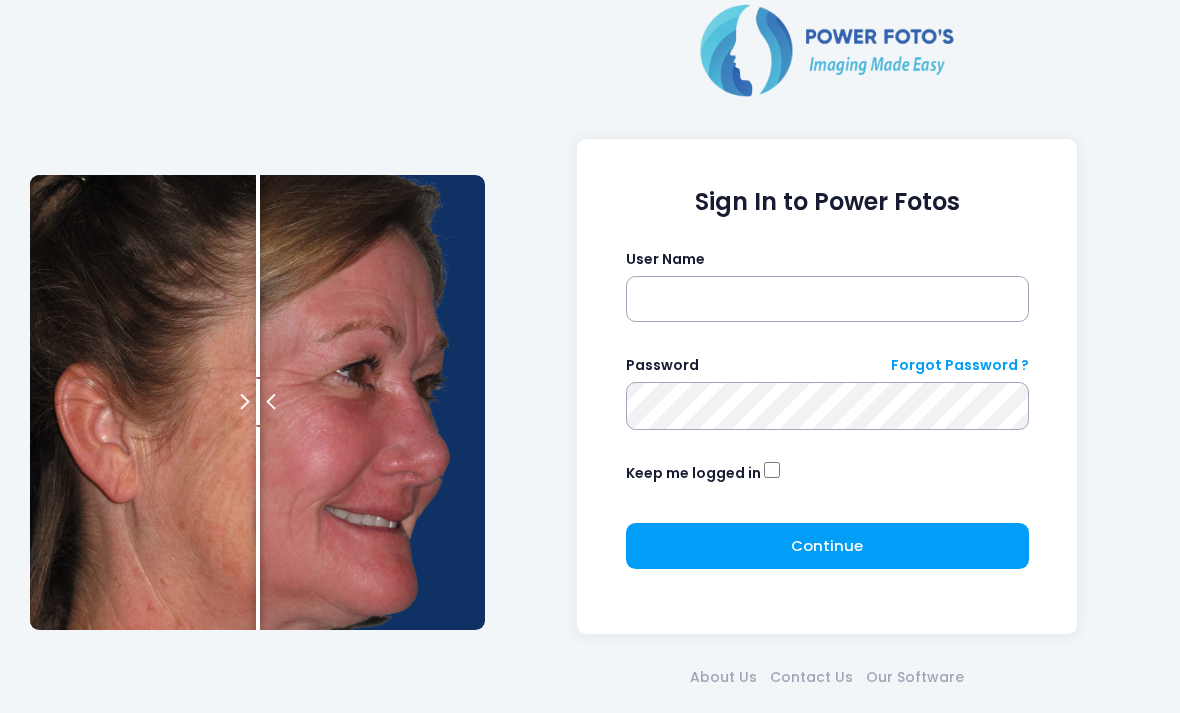 scroll, scrollTop: 122, scrollLeft: 0, axis: vertical 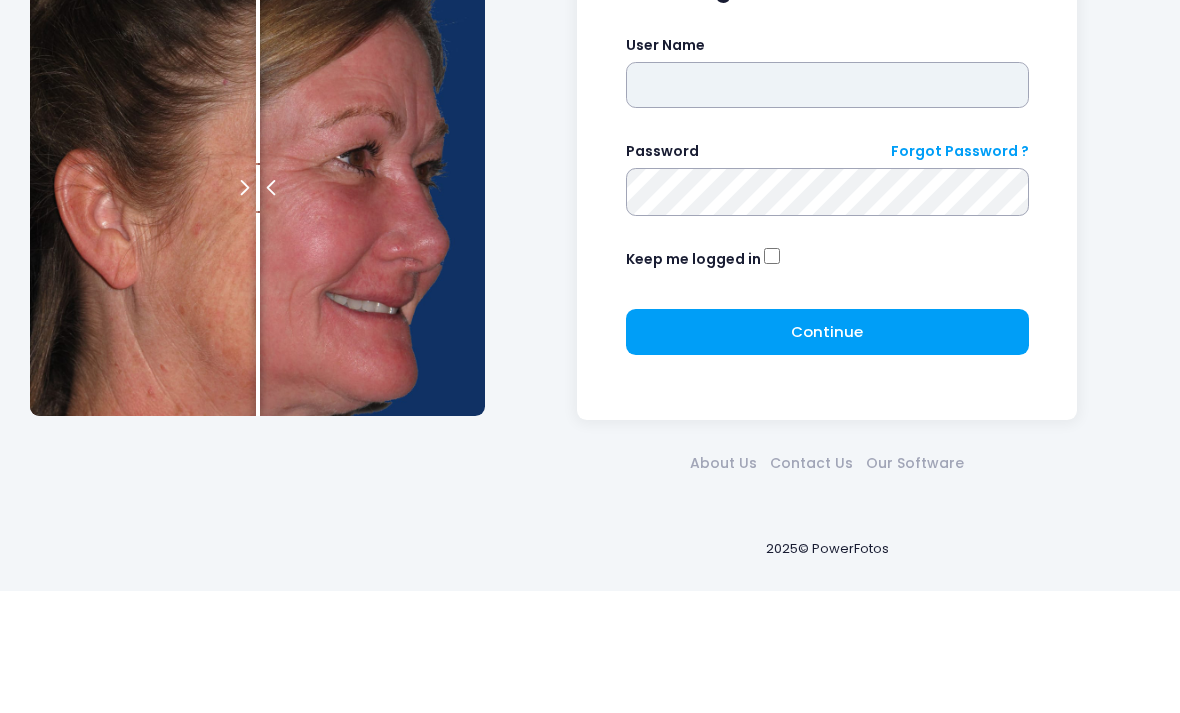 type on "**********" 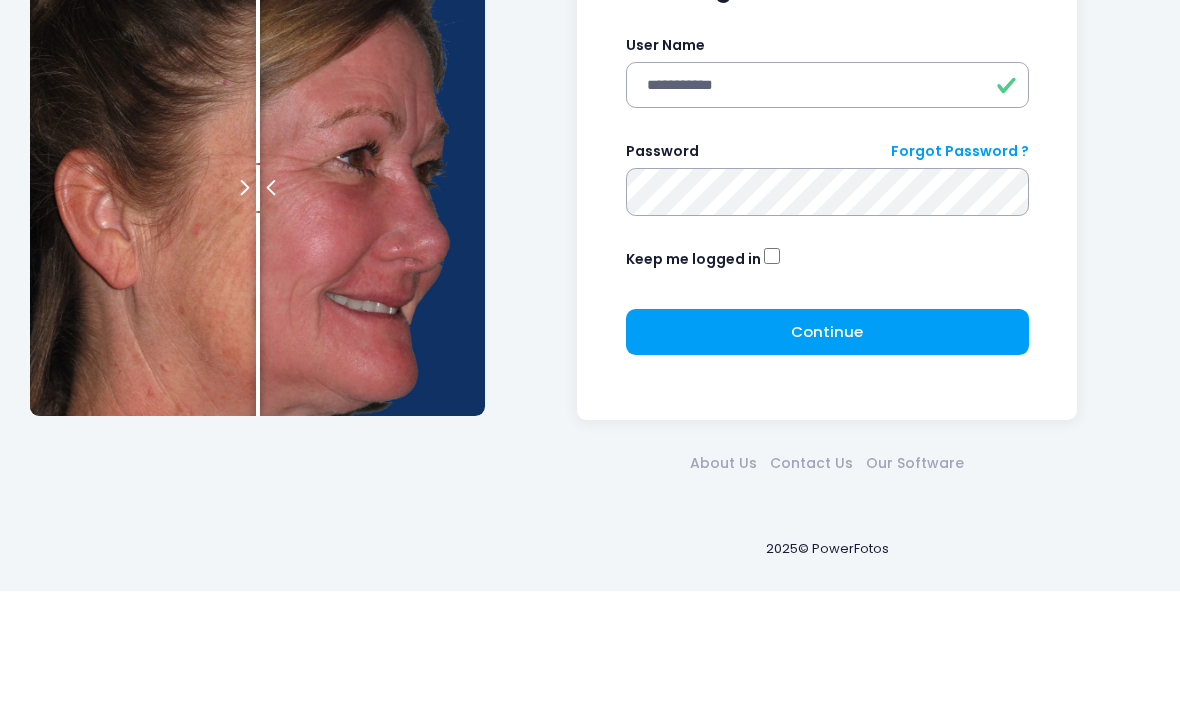 click at bounding box center (0, 0) 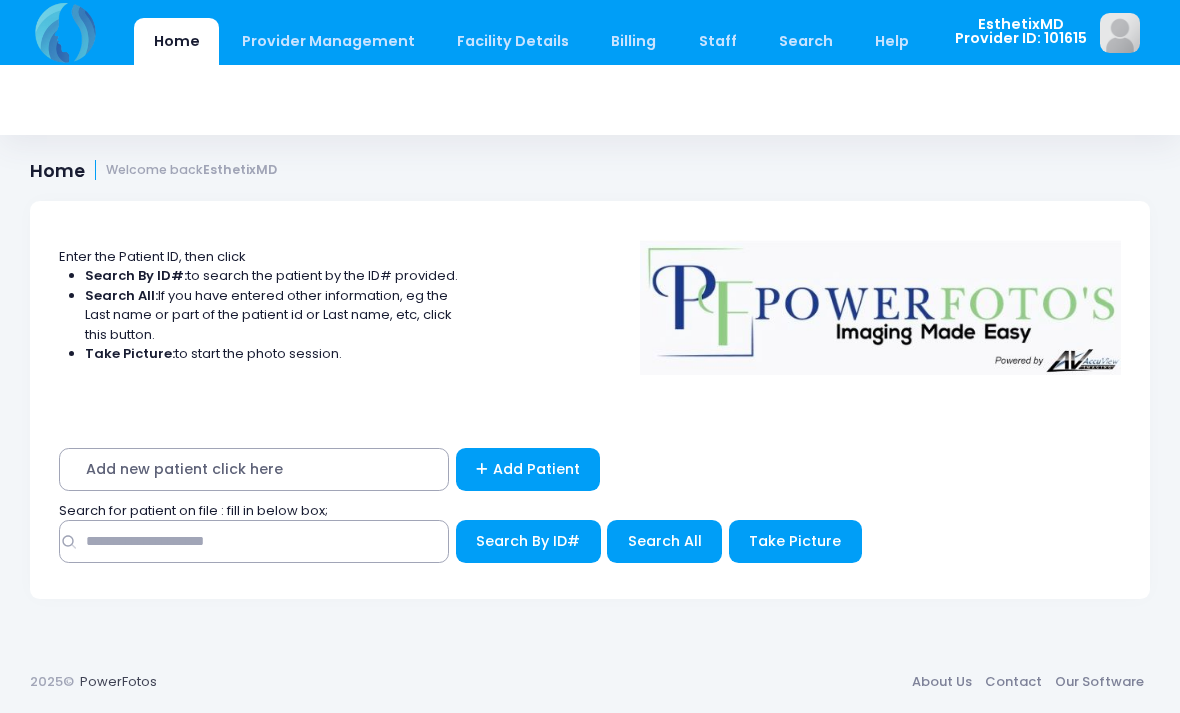 scroll, scrollTop: 0, scrollLeft: 0, axis: both 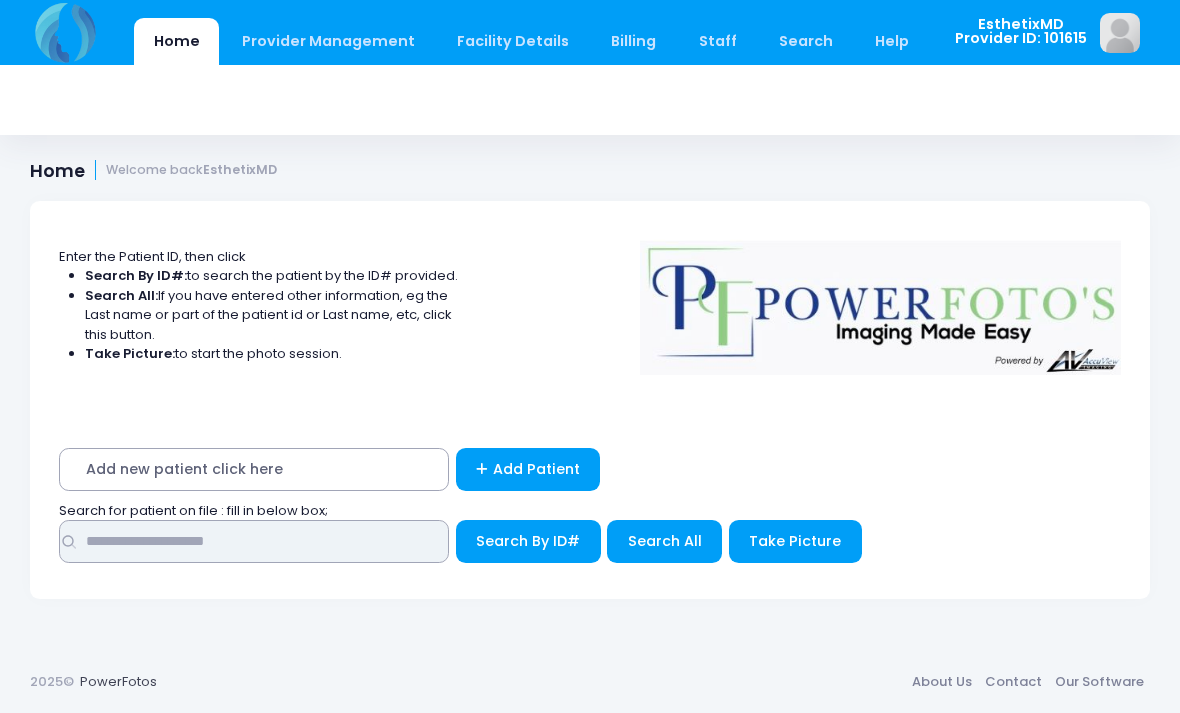 click at bounding box center [254, 541] 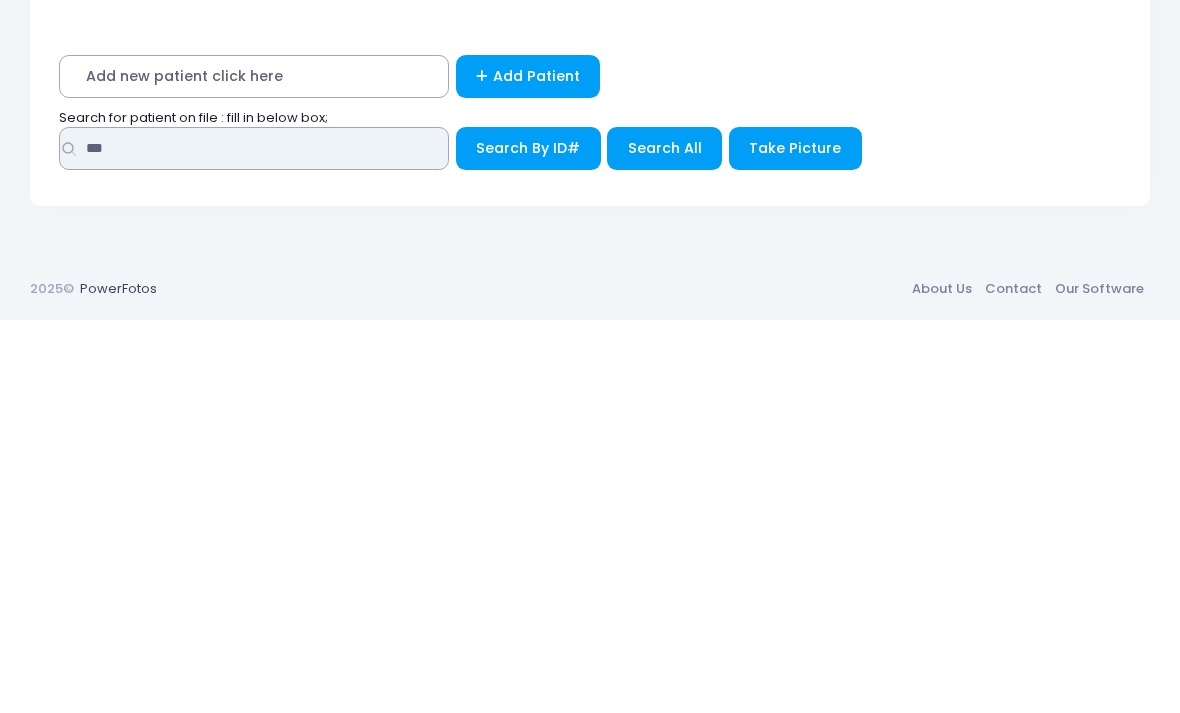 type on "***" 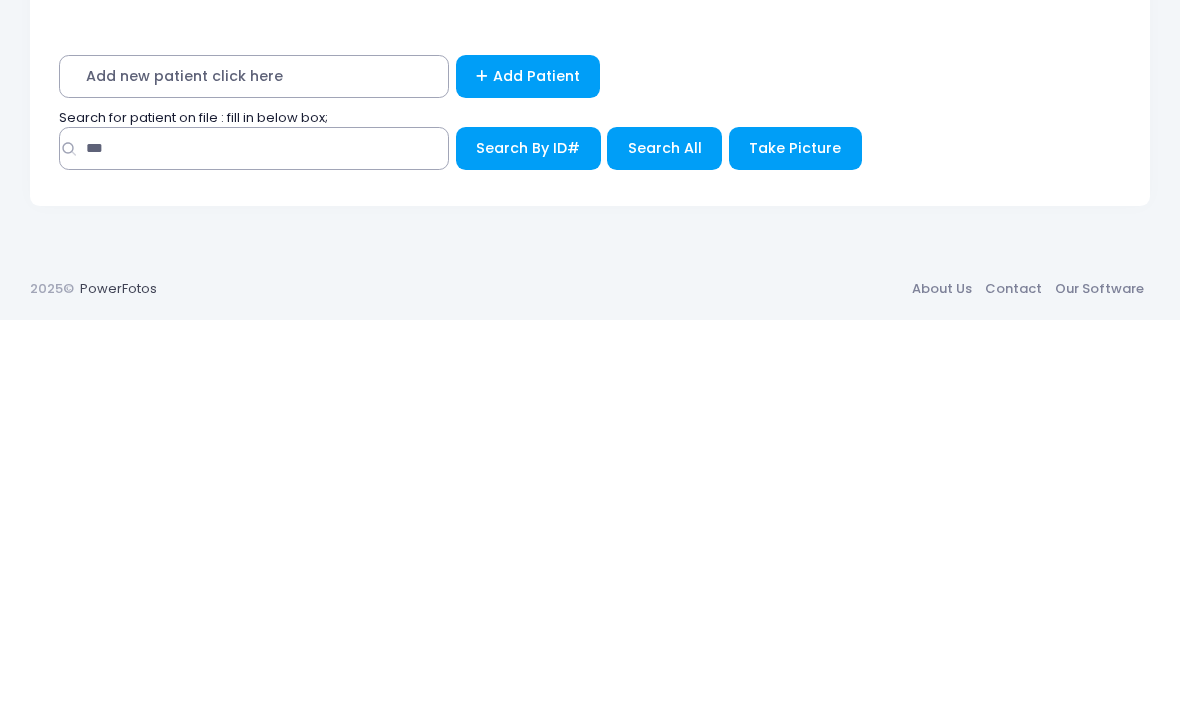 click on "Search All" at bounding box center (665, 541) 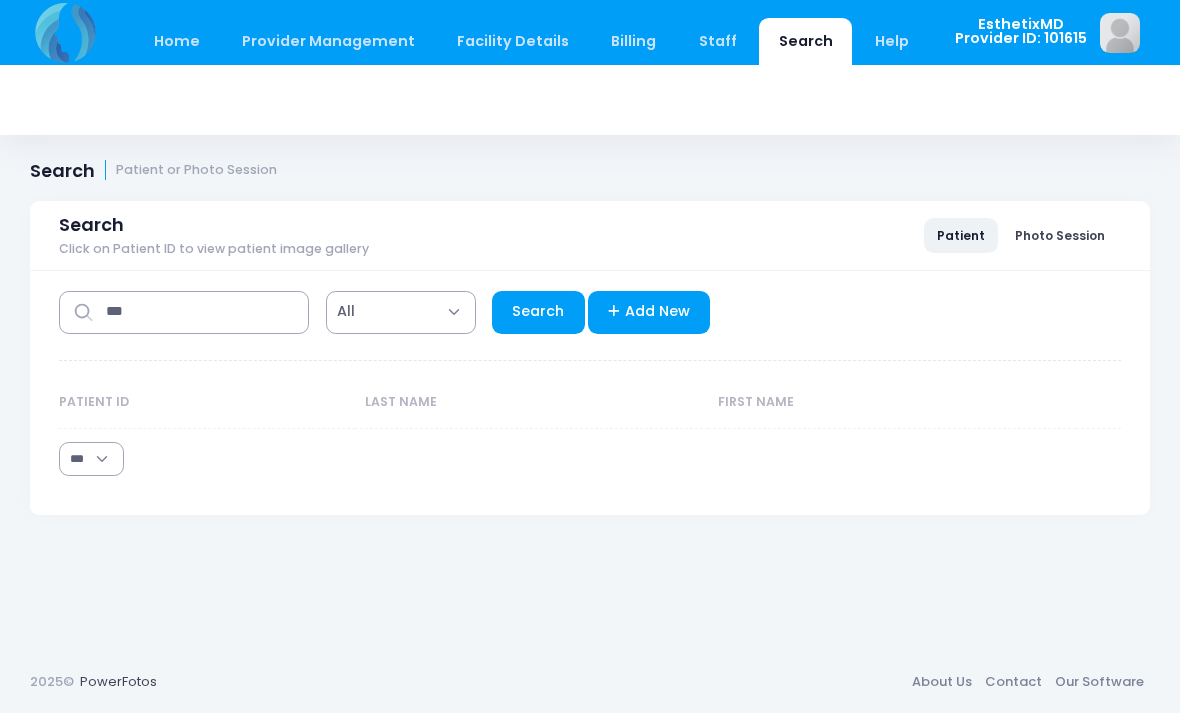 select on "***" 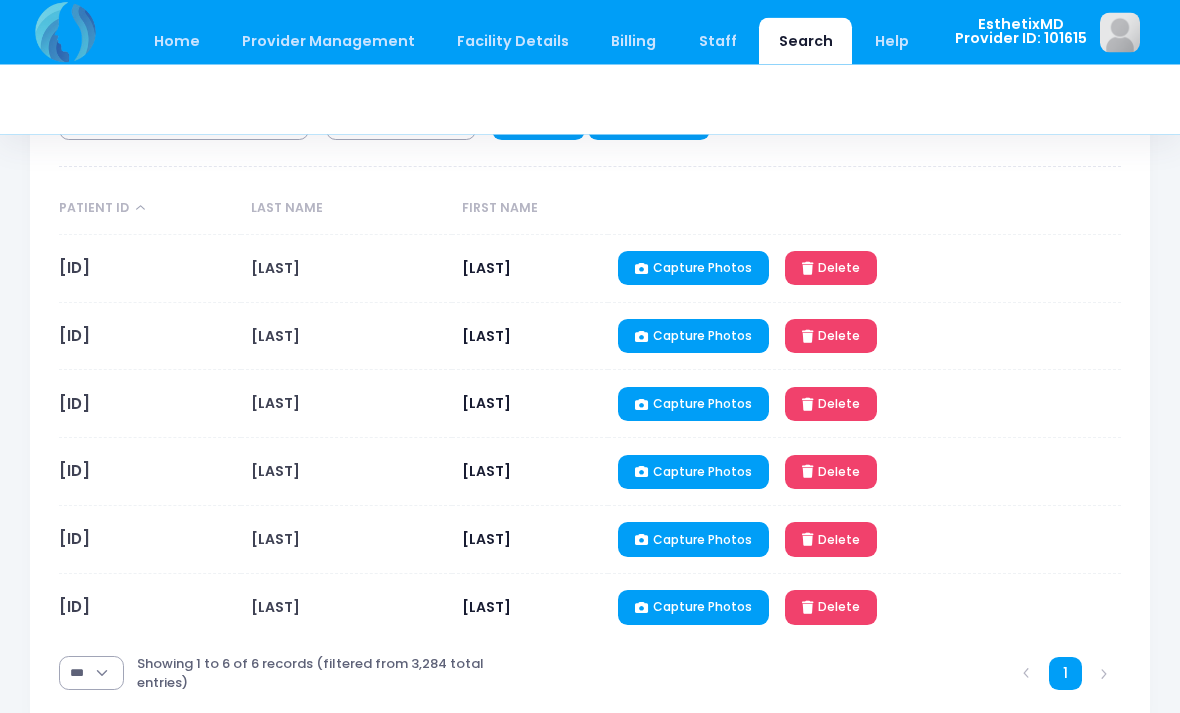 scroll, scrollTop: 211, scrollLeft: 0, axis: vertical 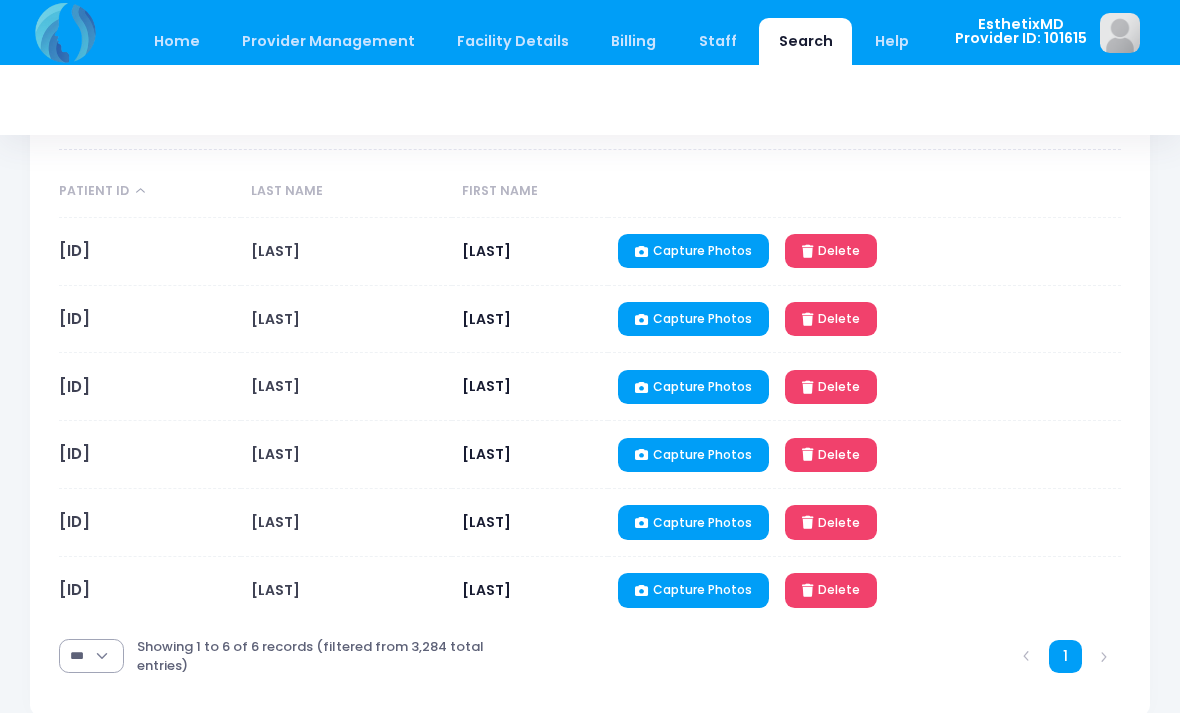 click on "VK03051982" at bounding box center [74, 589] 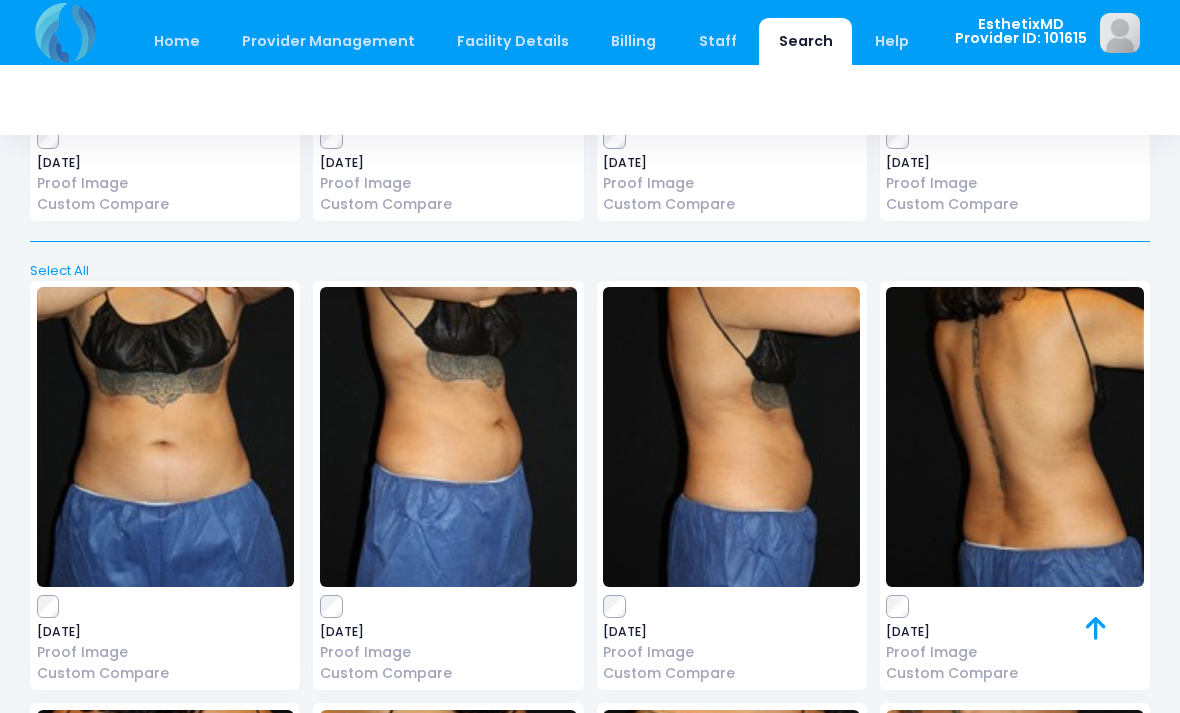 scroll, scrollTop: 6215, scrollLeft: 0, axis: vertical 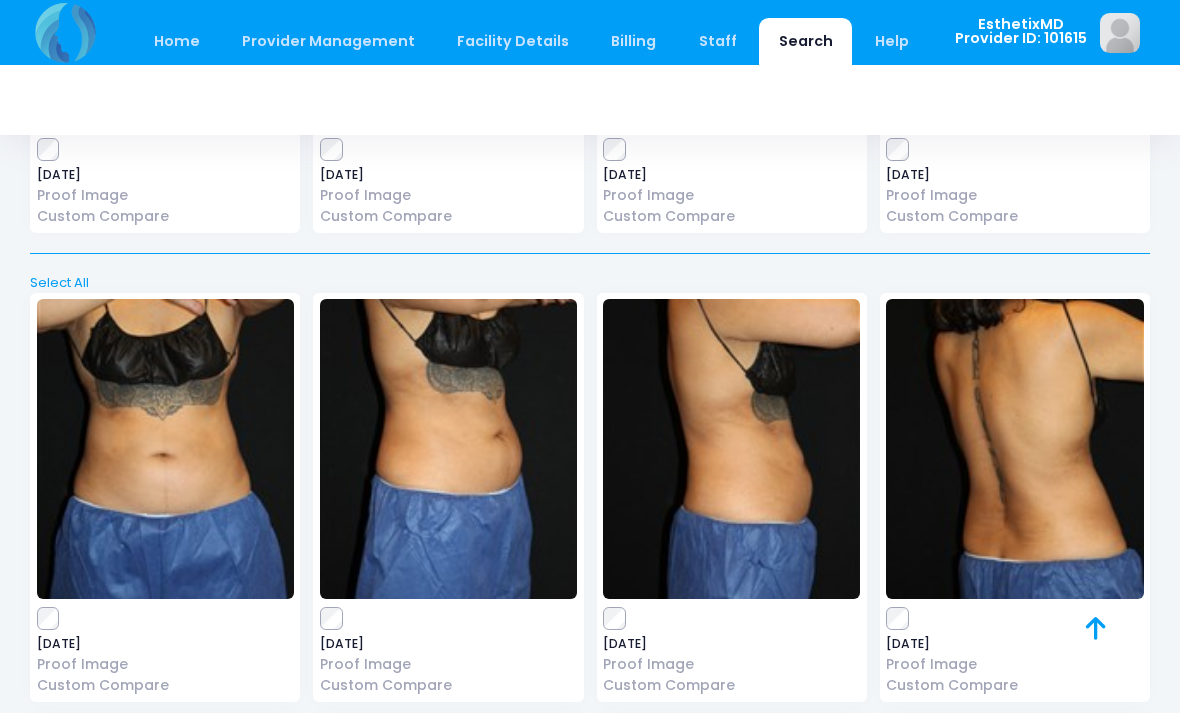 click at bounding box center [165, 449] 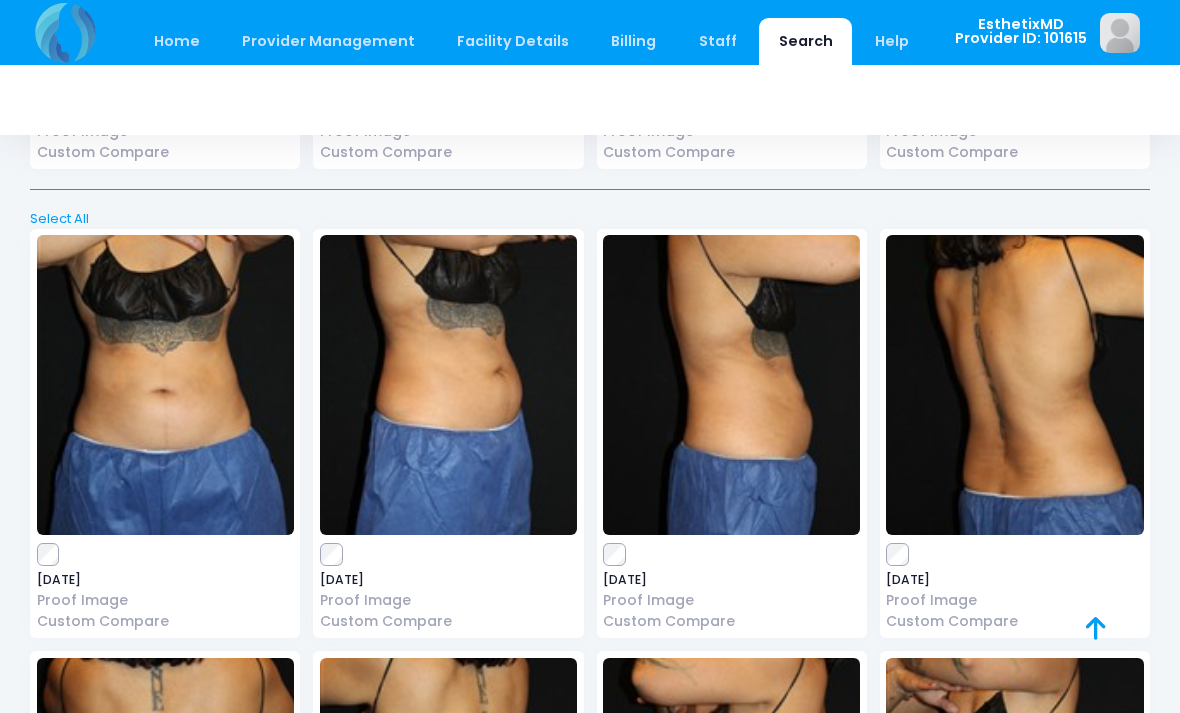 click at bounding box center (448, 385) 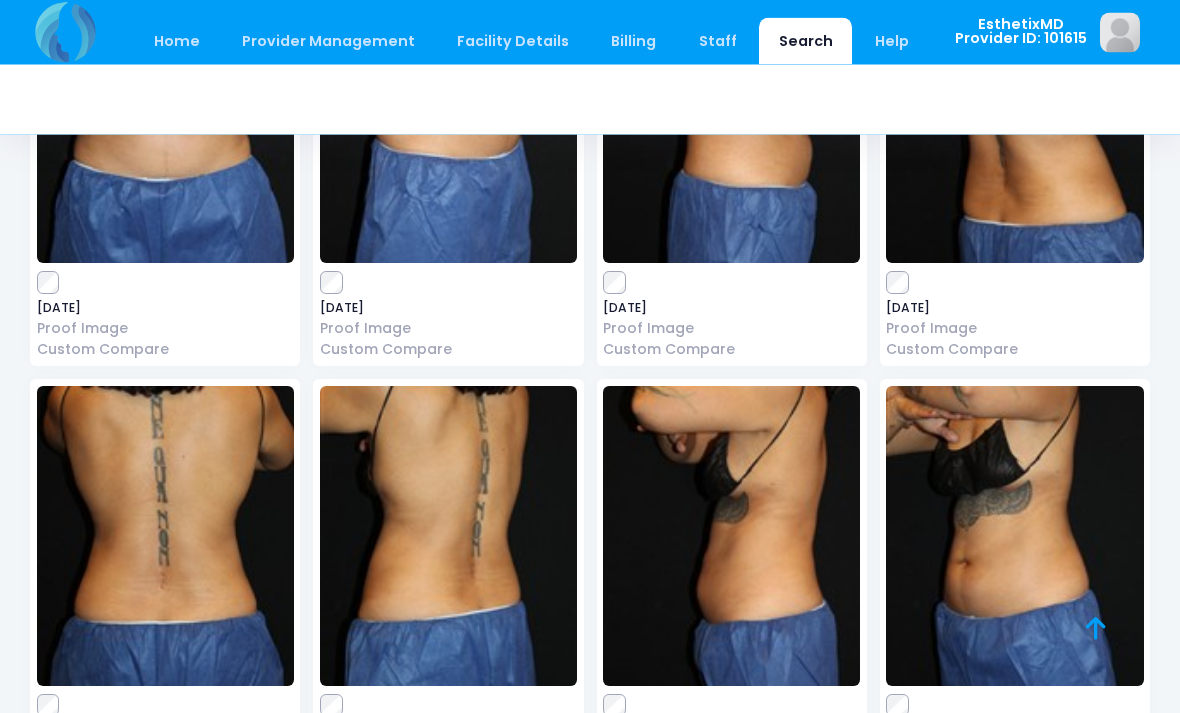 scroll, scrollTop: 6550, scrollLeft: 0, axis: vertical 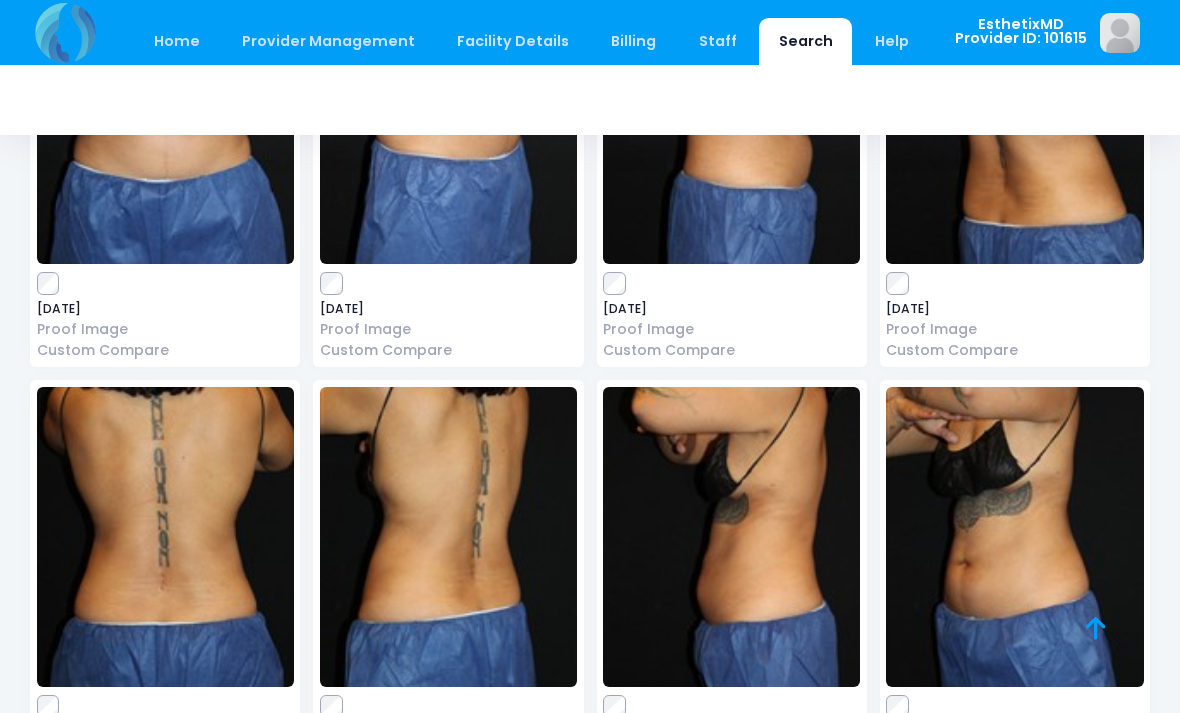 click at bounding box center (731, 537) 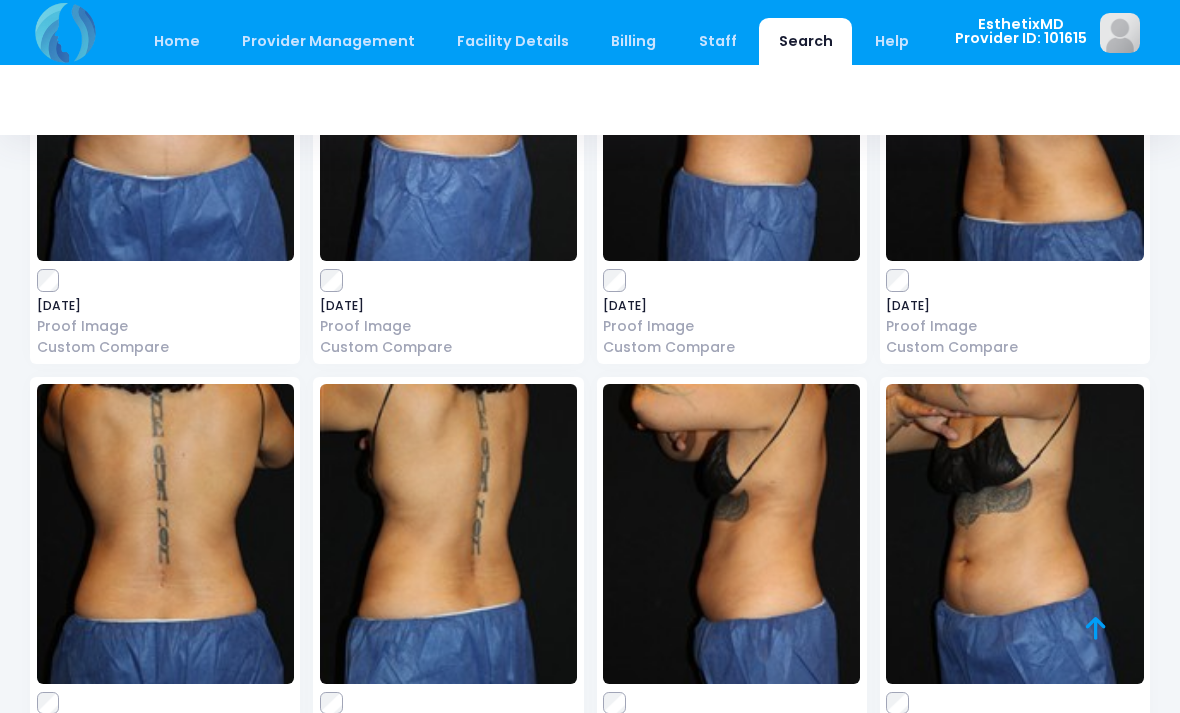 scroll, scrollTop: 6543, scrollLeft: 0, axis: vertical 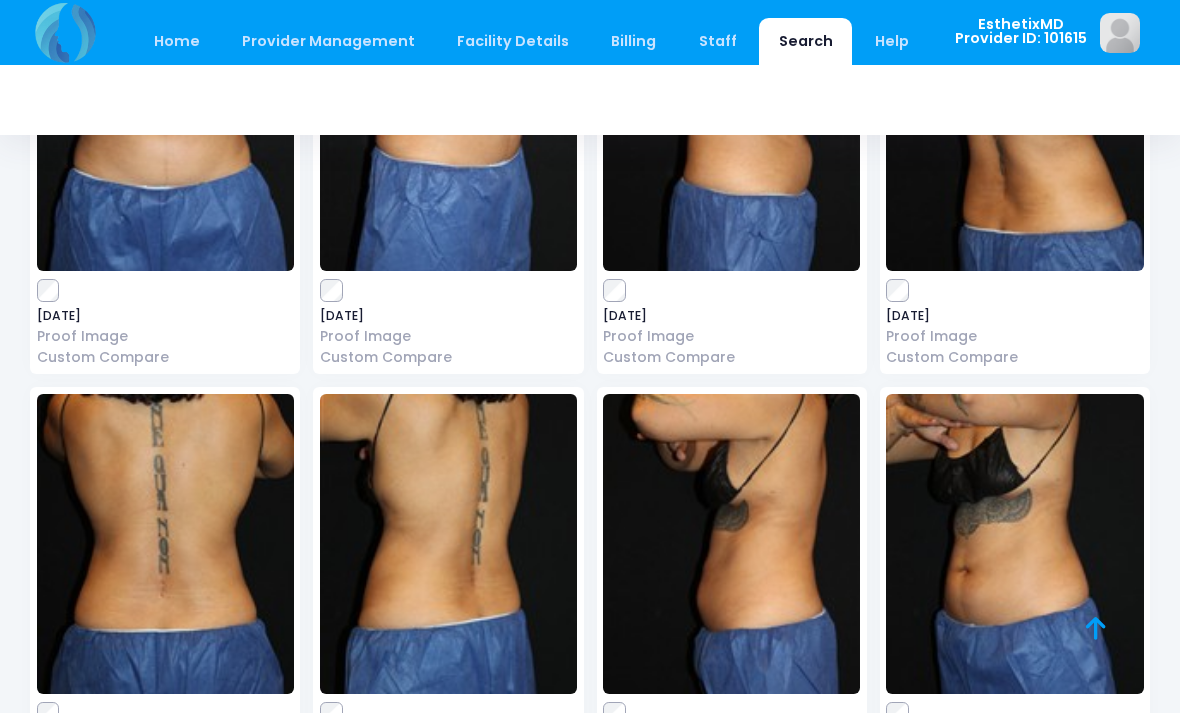 click at bounding box center (1014, 544) 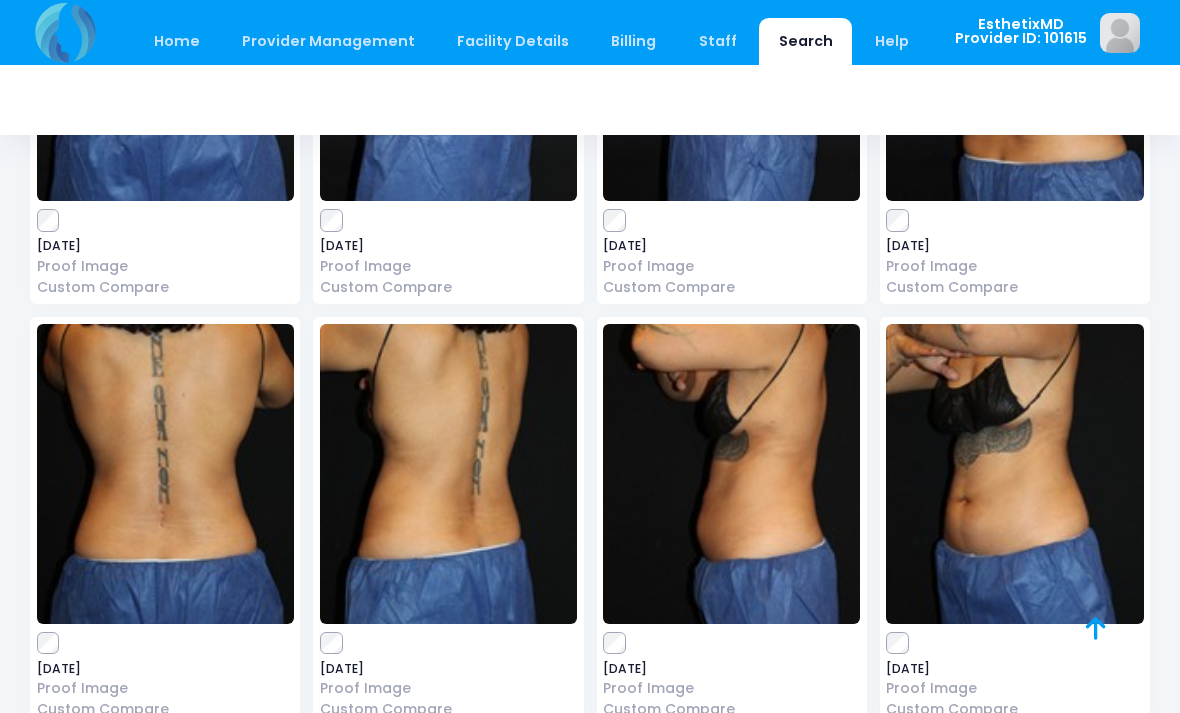 scroll, scrollTop: 6614, scrollLeft: 0, axis: vertical 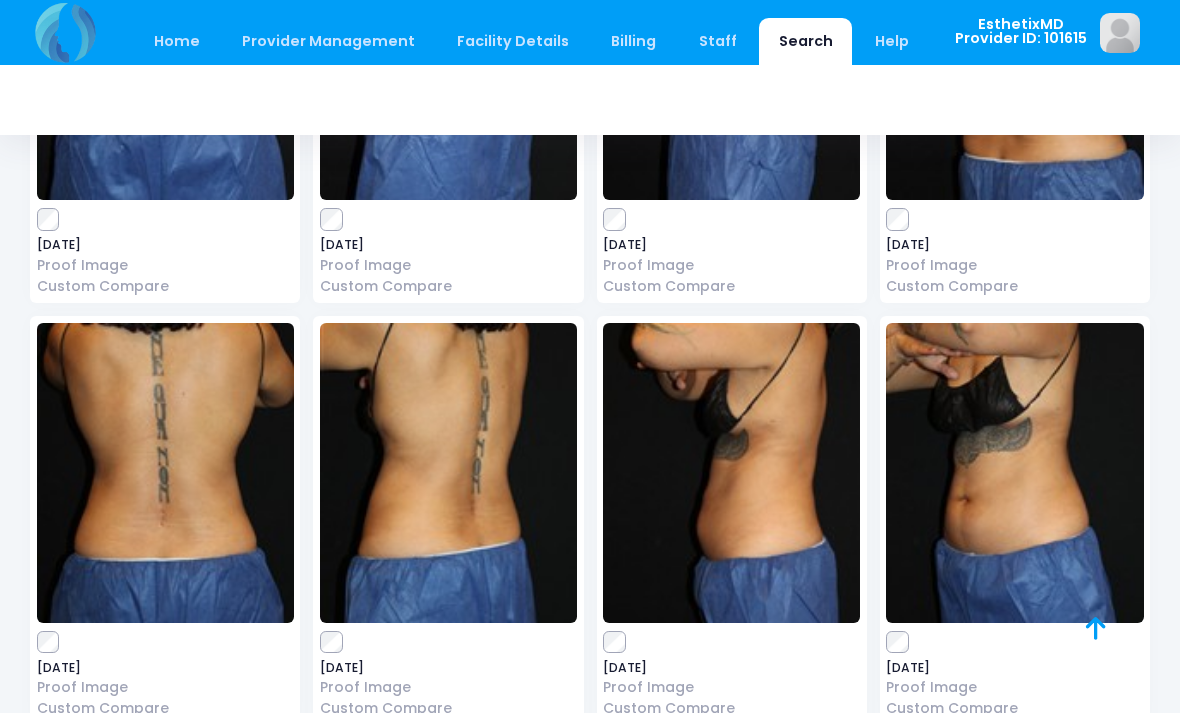 click at bounding box center [731, 473] 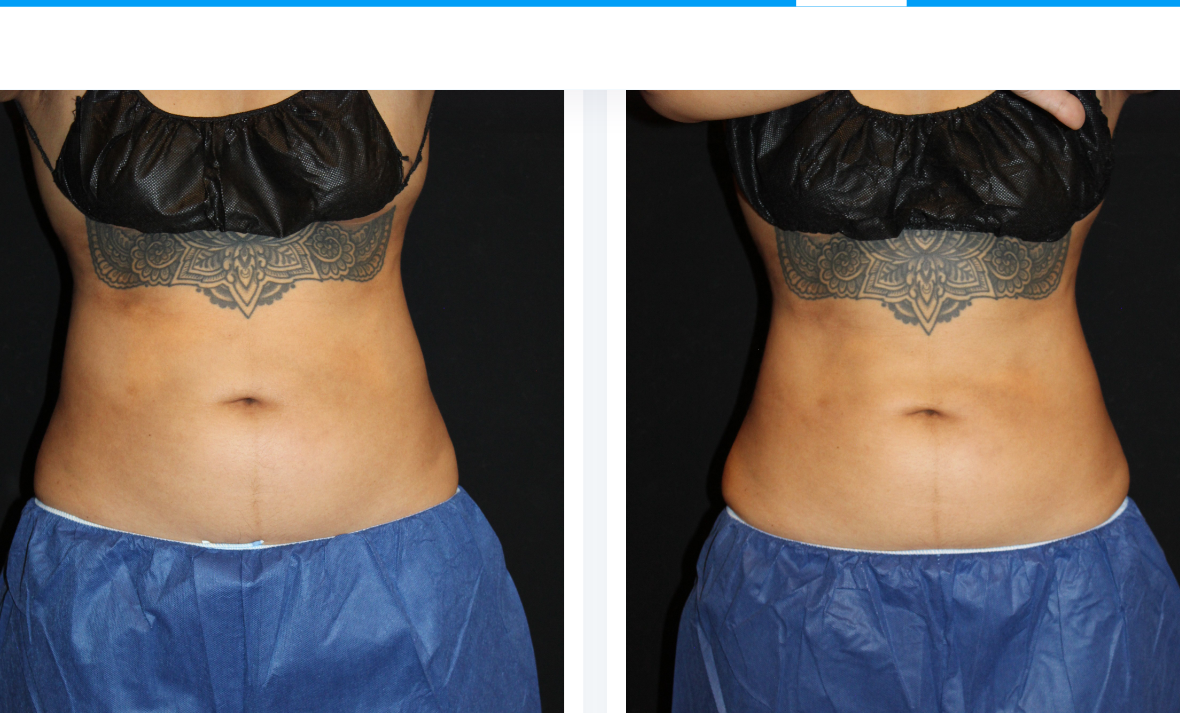 scroll, scrollTop: 325, scrollLeft: 0, axis: vertical 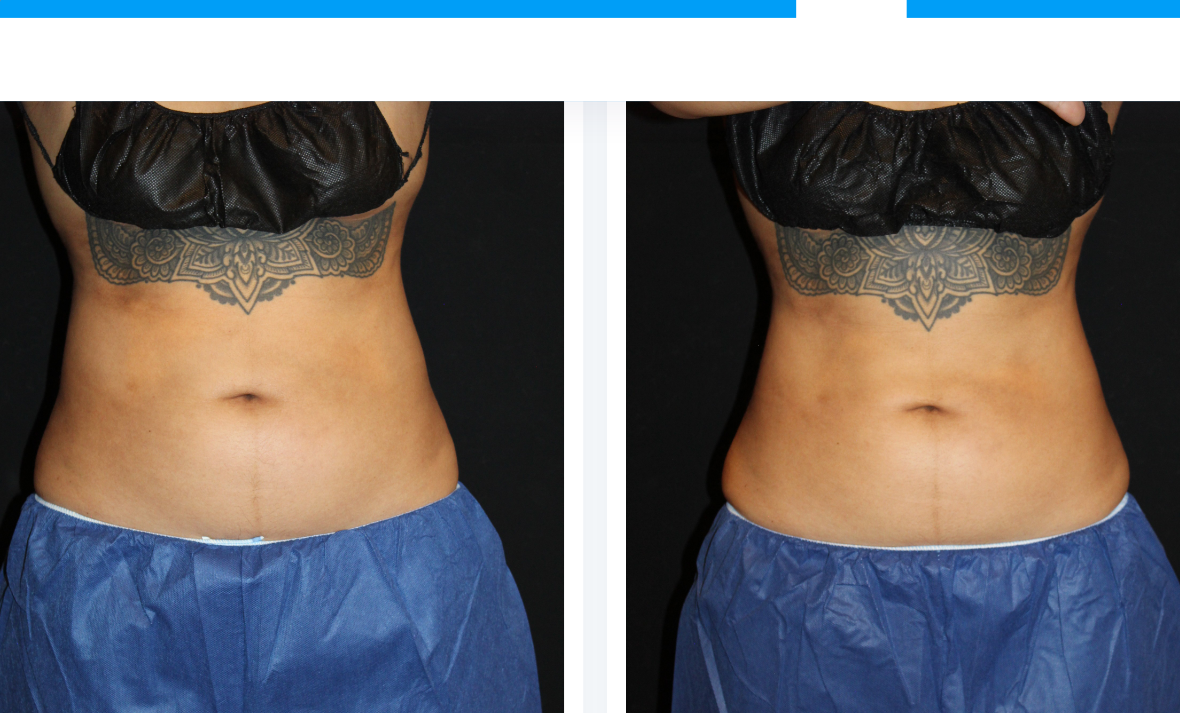 click at bounding box center (305, 374) 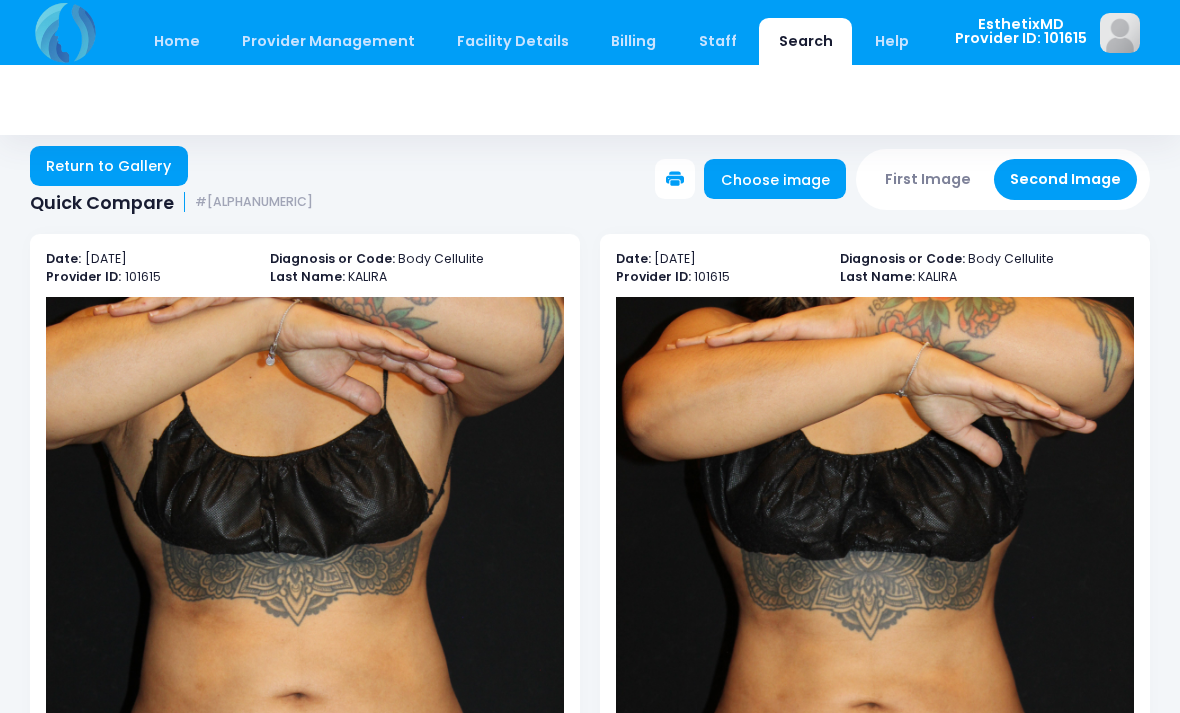 scroll, scrollTop: 0, scrollLeft: 0, axis: both 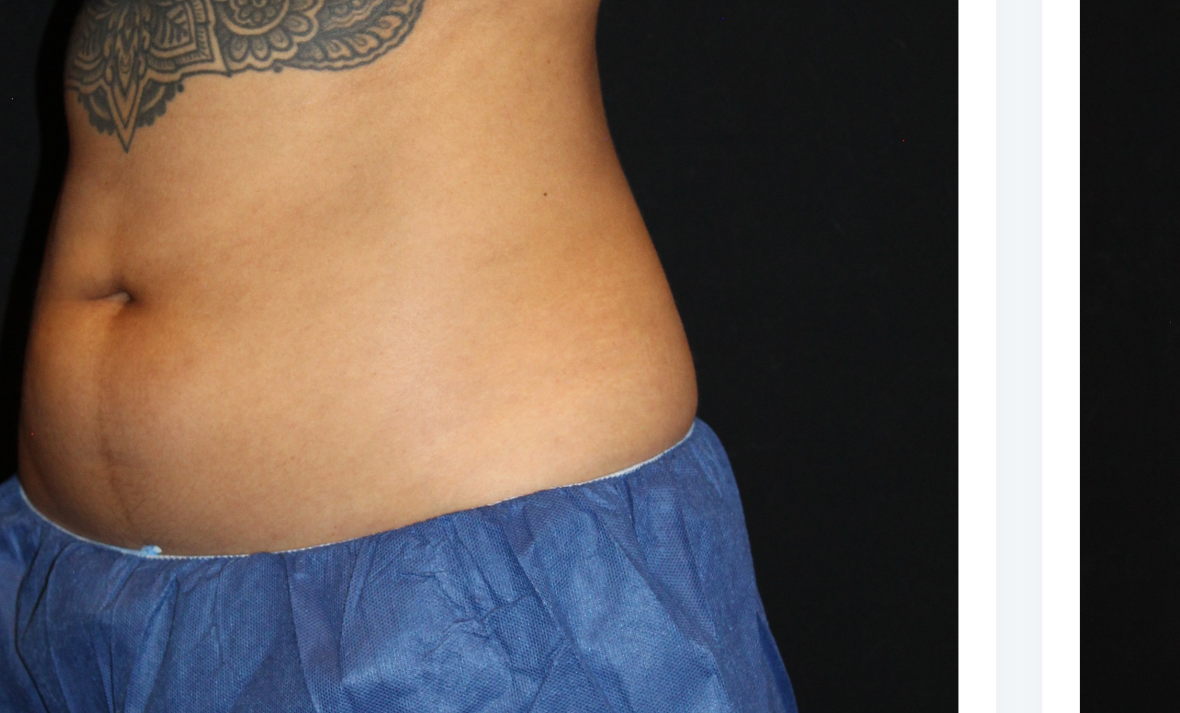 click at bounding box center (305, 356) 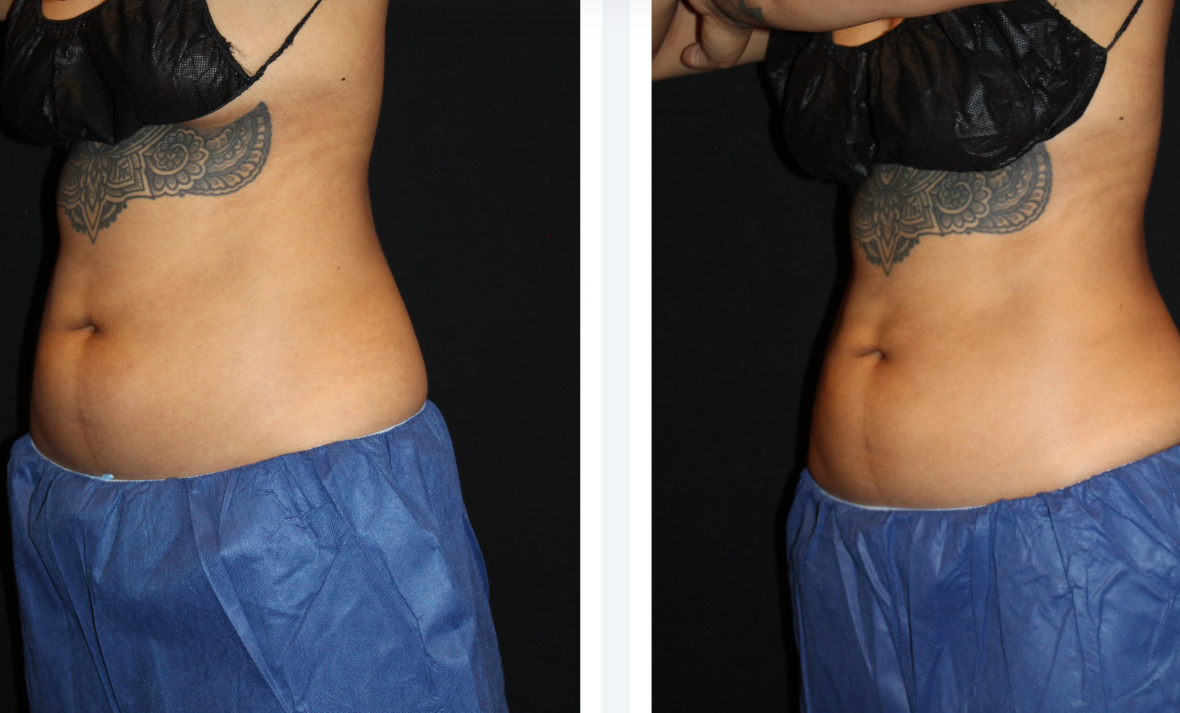 scroll, scrollTop: 377, scrollLeft: 0, axis: vertical 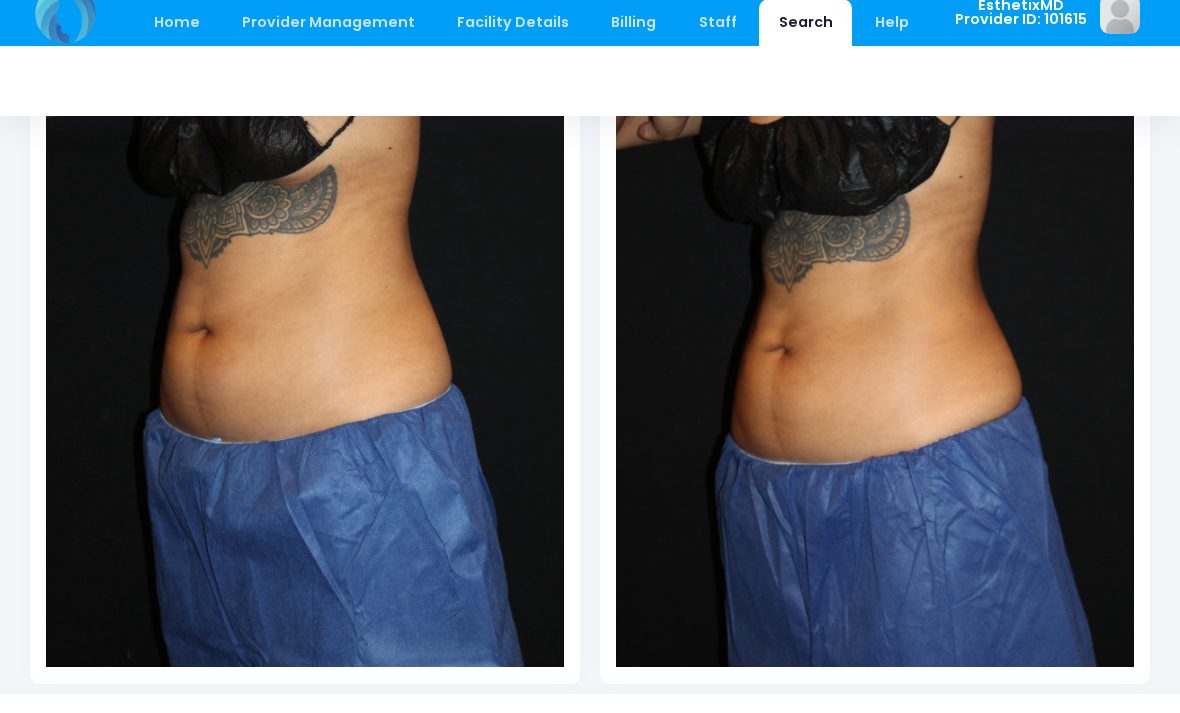 click at bounding box center [305, 298] 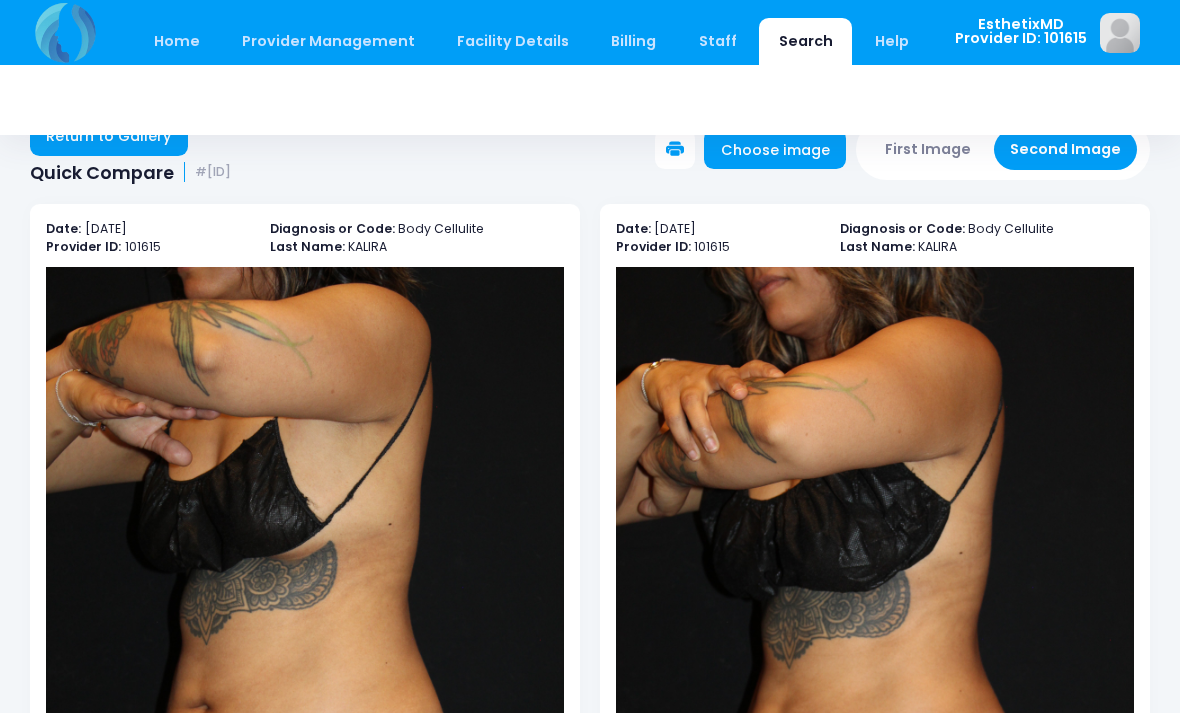 scroll, scrollTop: 0, scrollLeft: 0, axis: both 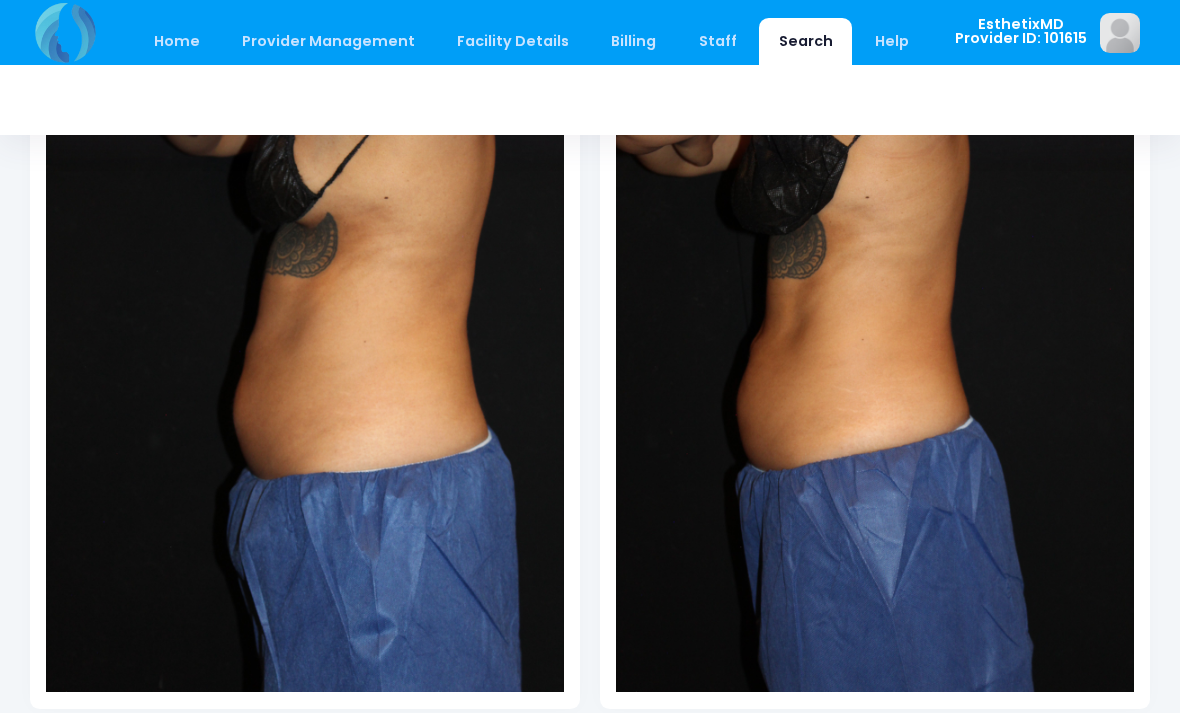 click on "Home" at bounding box center [176, 41] 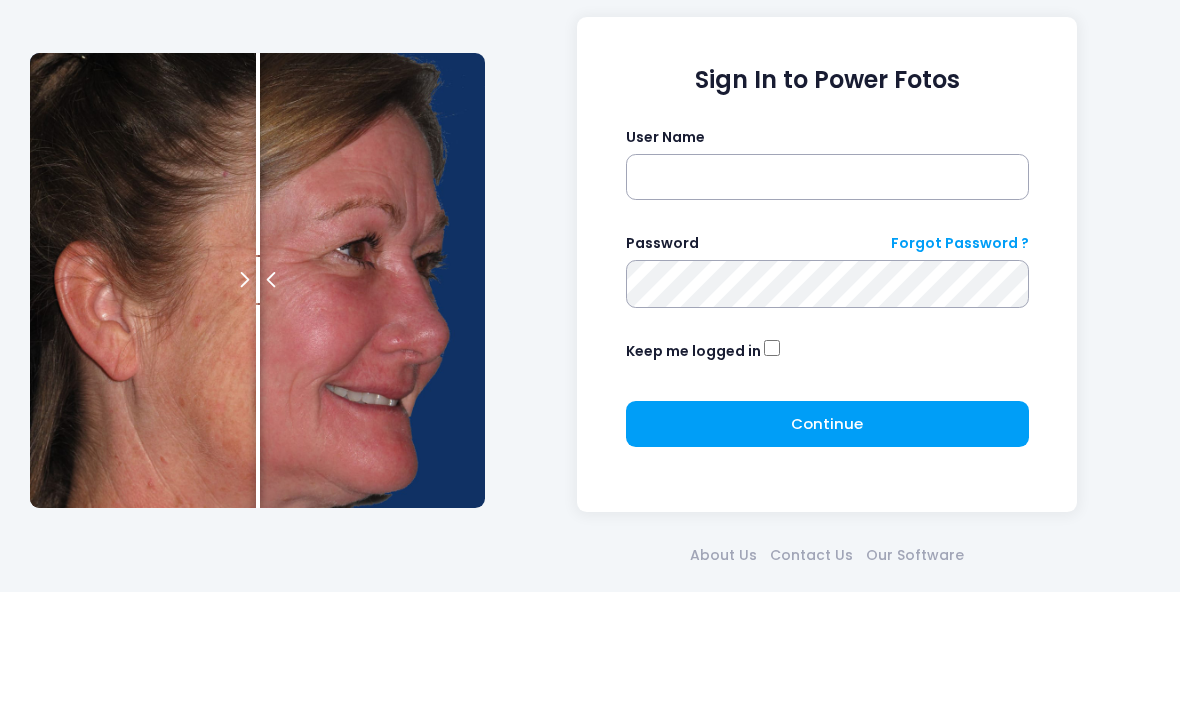 scroll, scrollTop: 122, scrollLeft: 0, axis: vertical 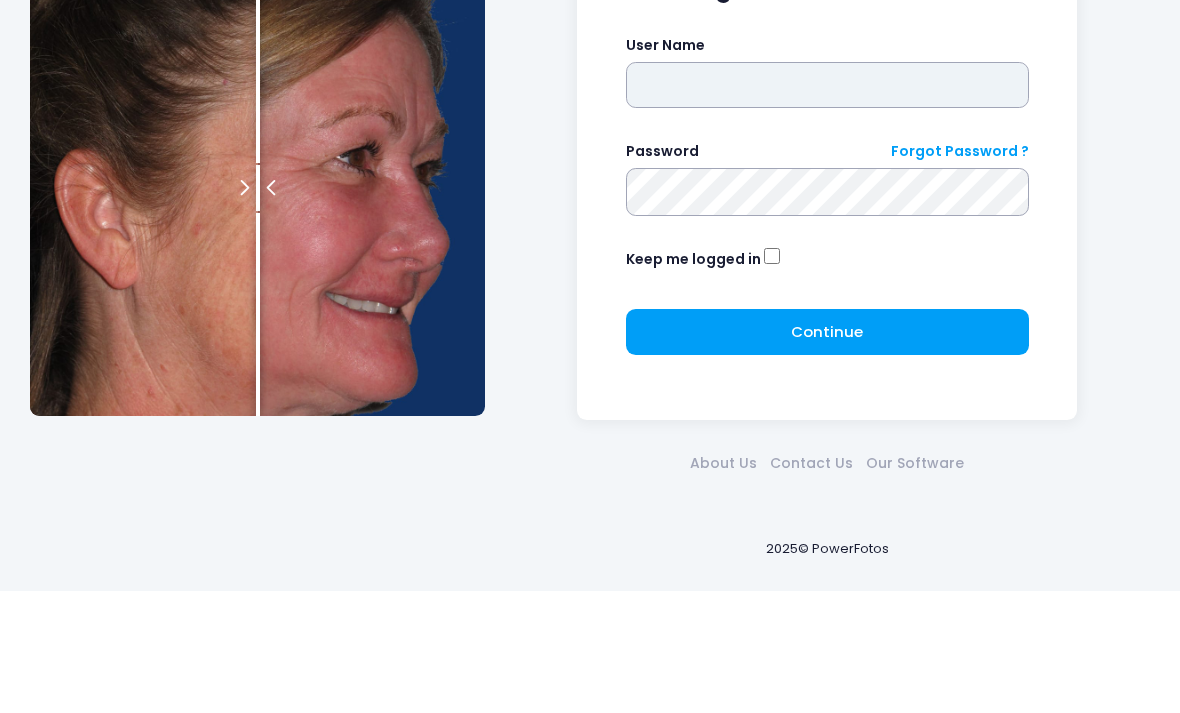 type on "**********" 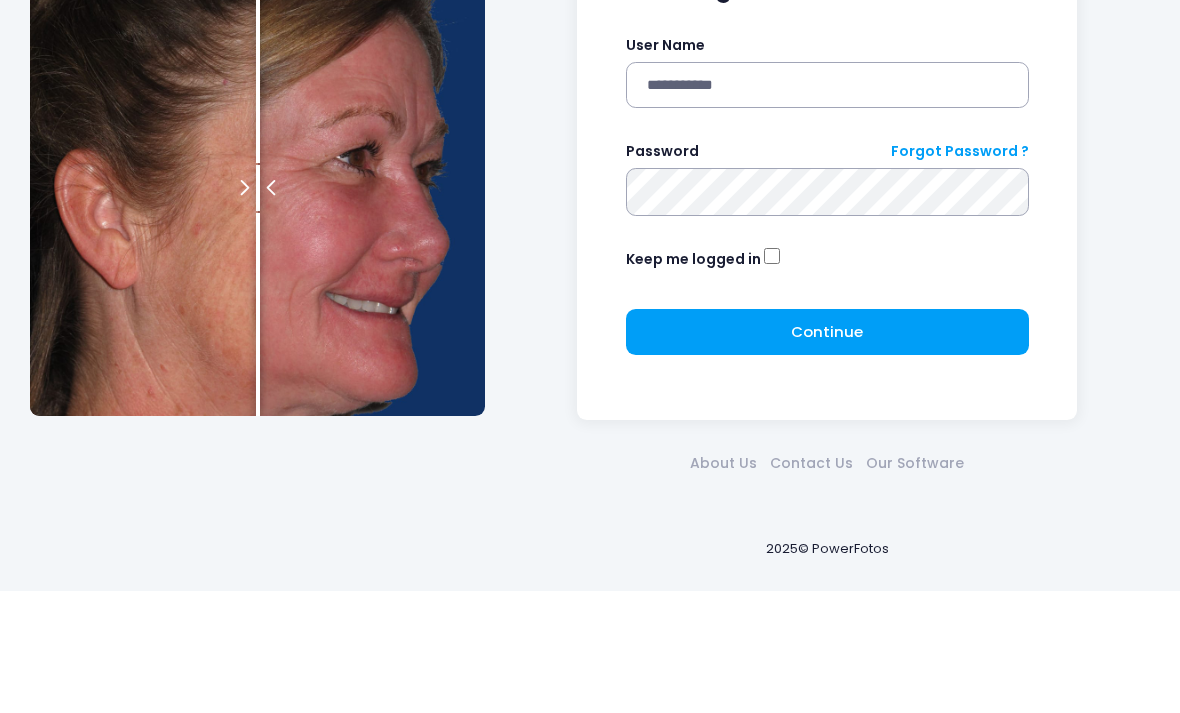 click at bounding box center (0, 0) 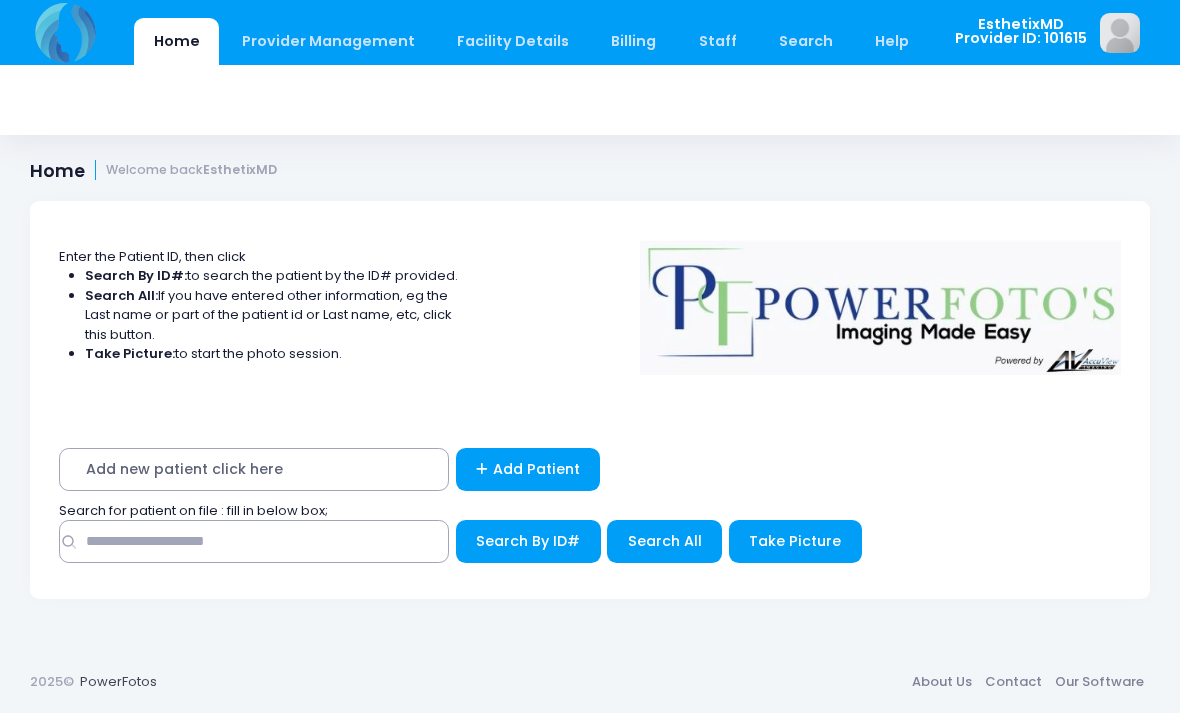 scroll, scrollTop: 0, scrollLeft: 0, axis: both 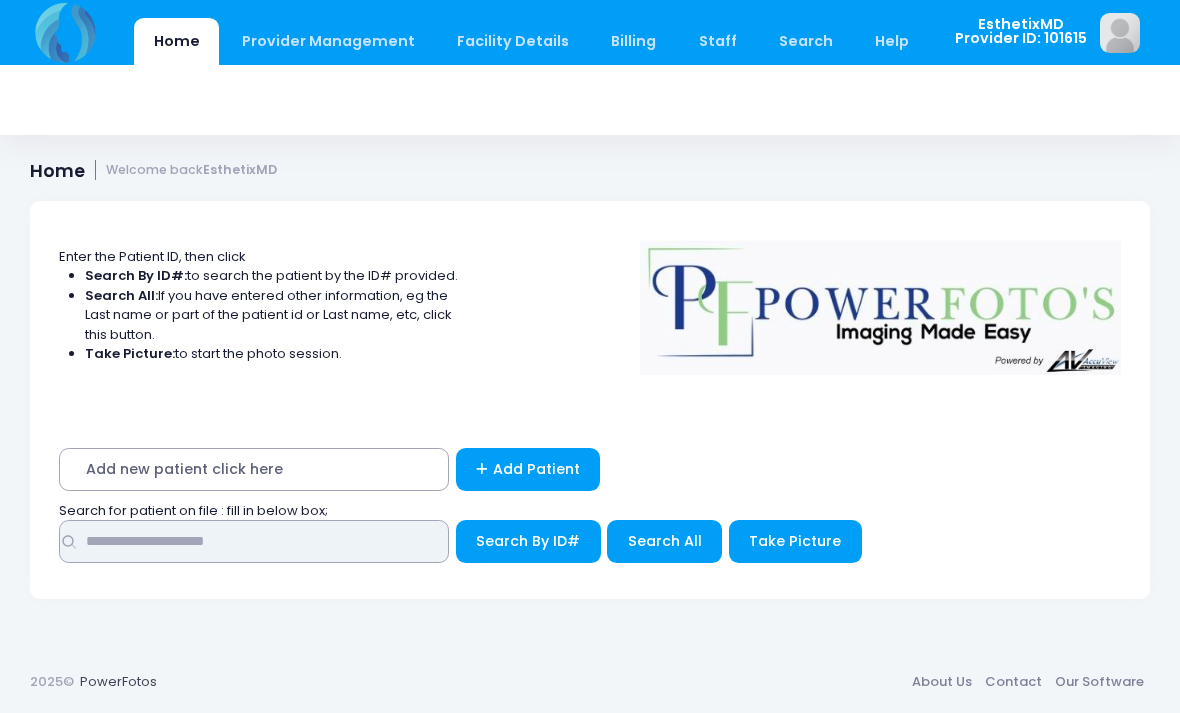 click at bounding box center [254, 541] 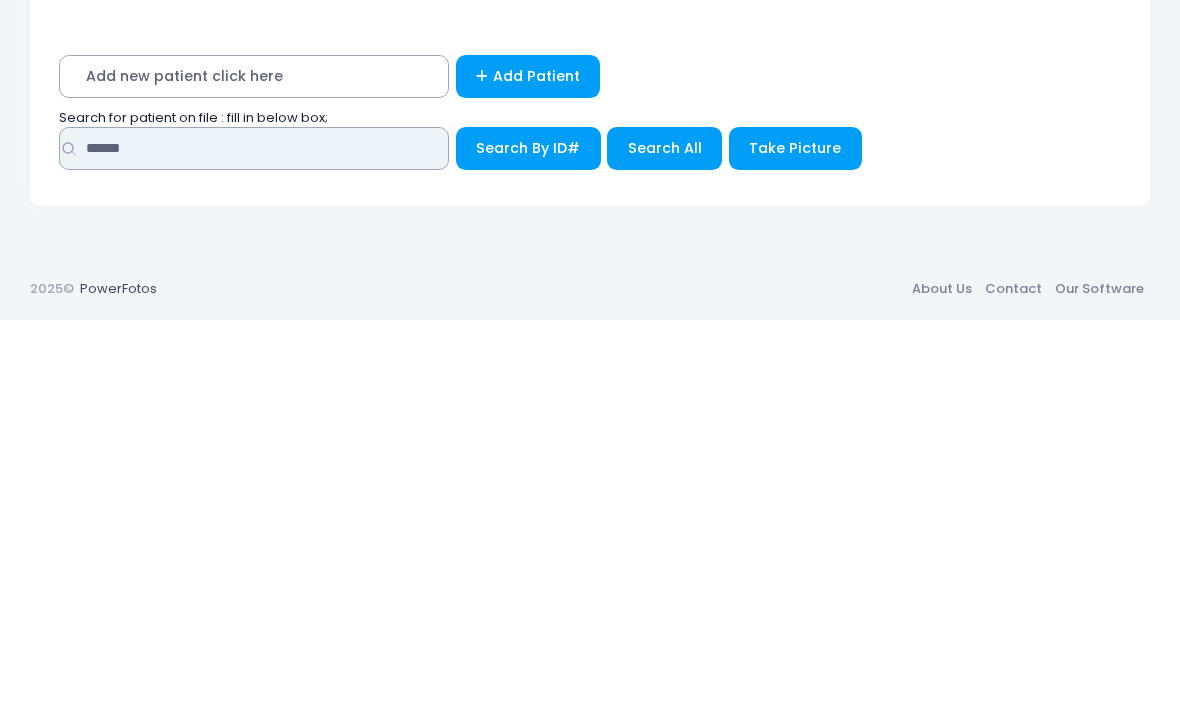 type on "******" 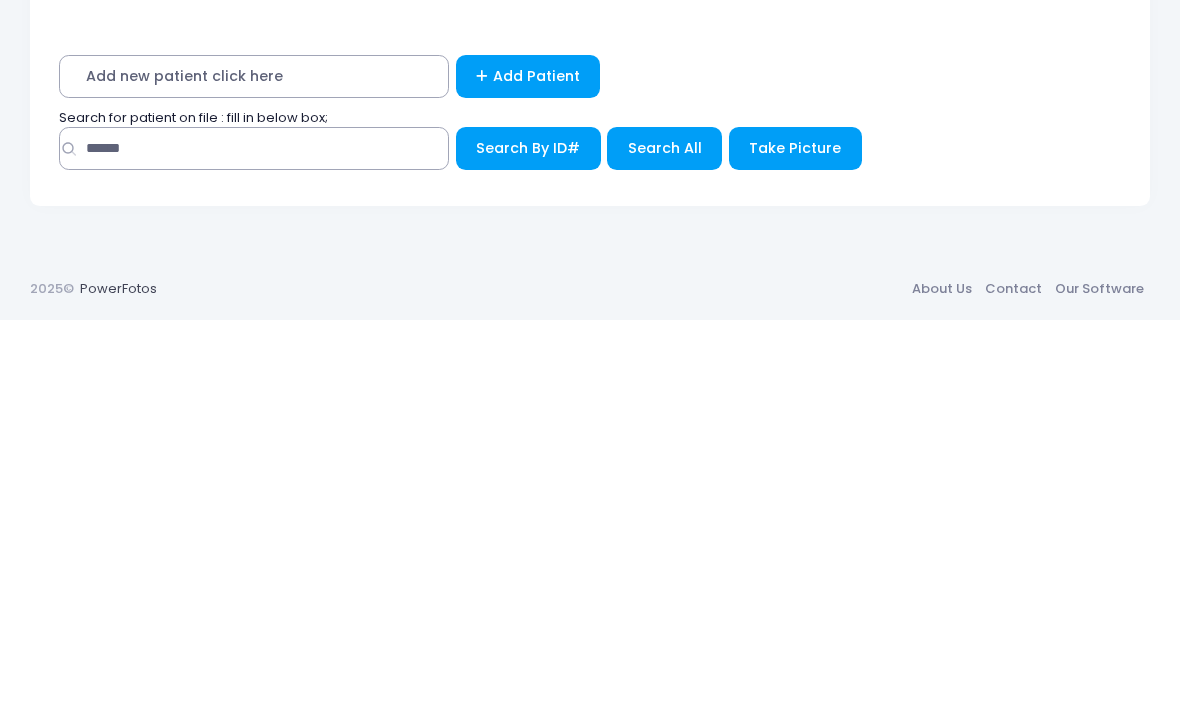 click on "Search All" at bounding box center (665, 541) 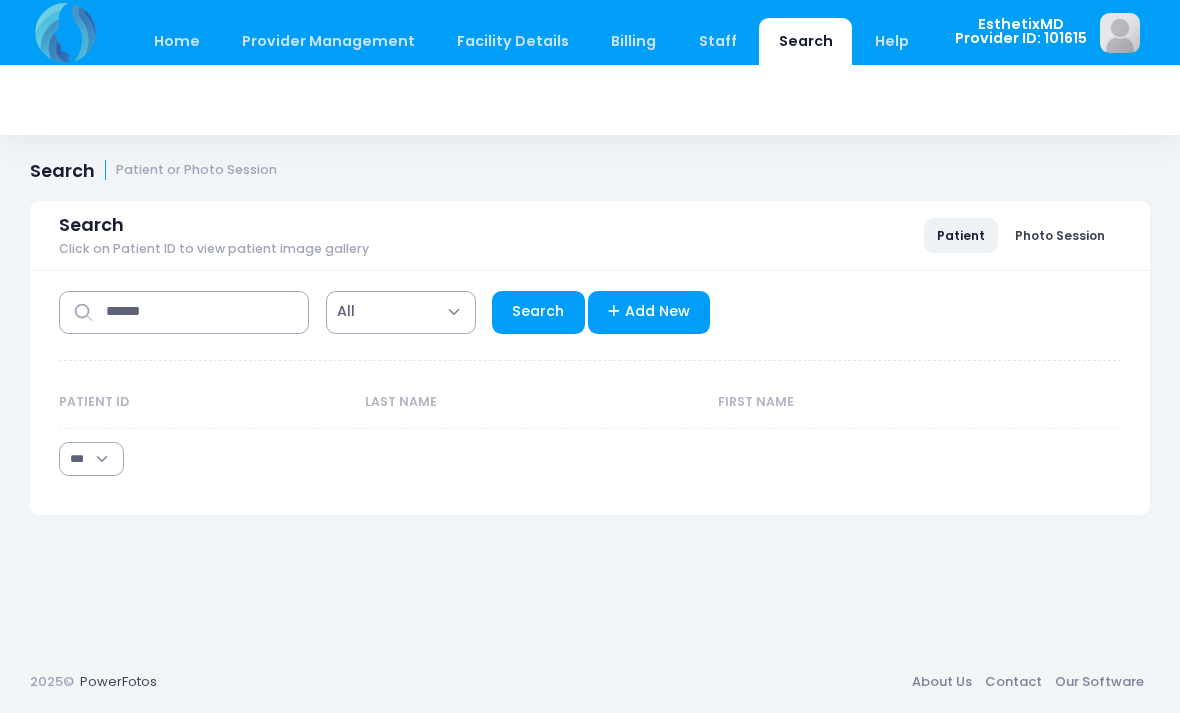 select on "***" 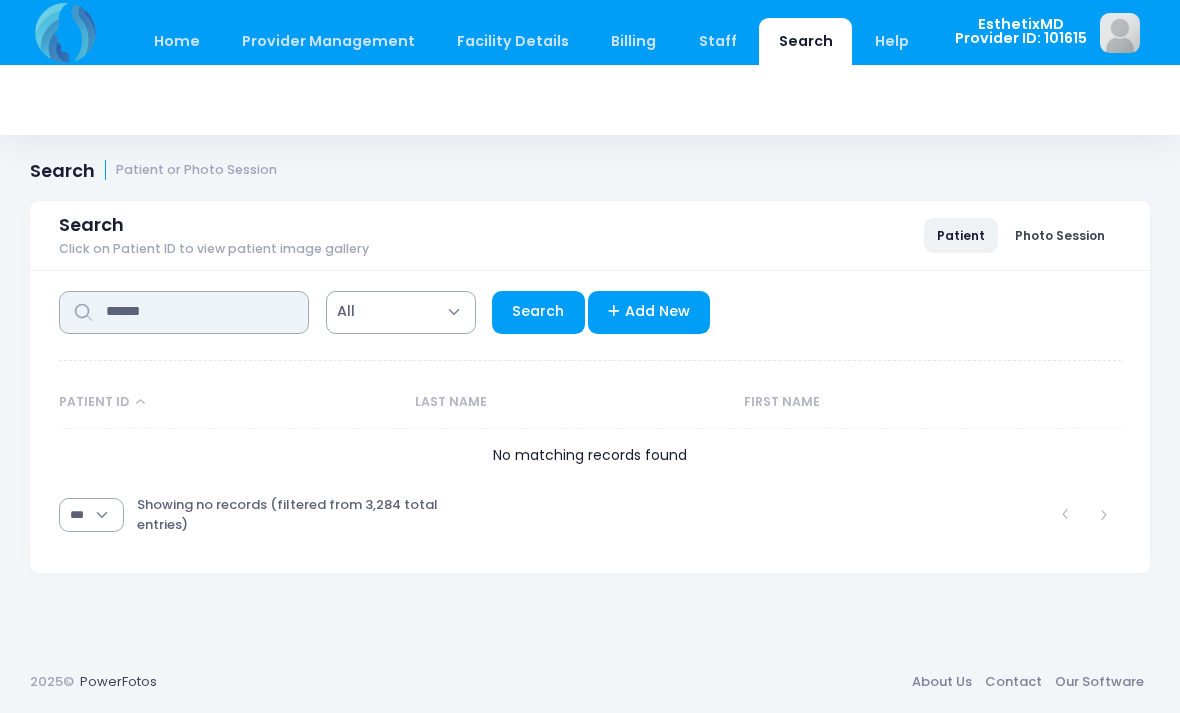 click on "******" at bounding box center [184, 312] 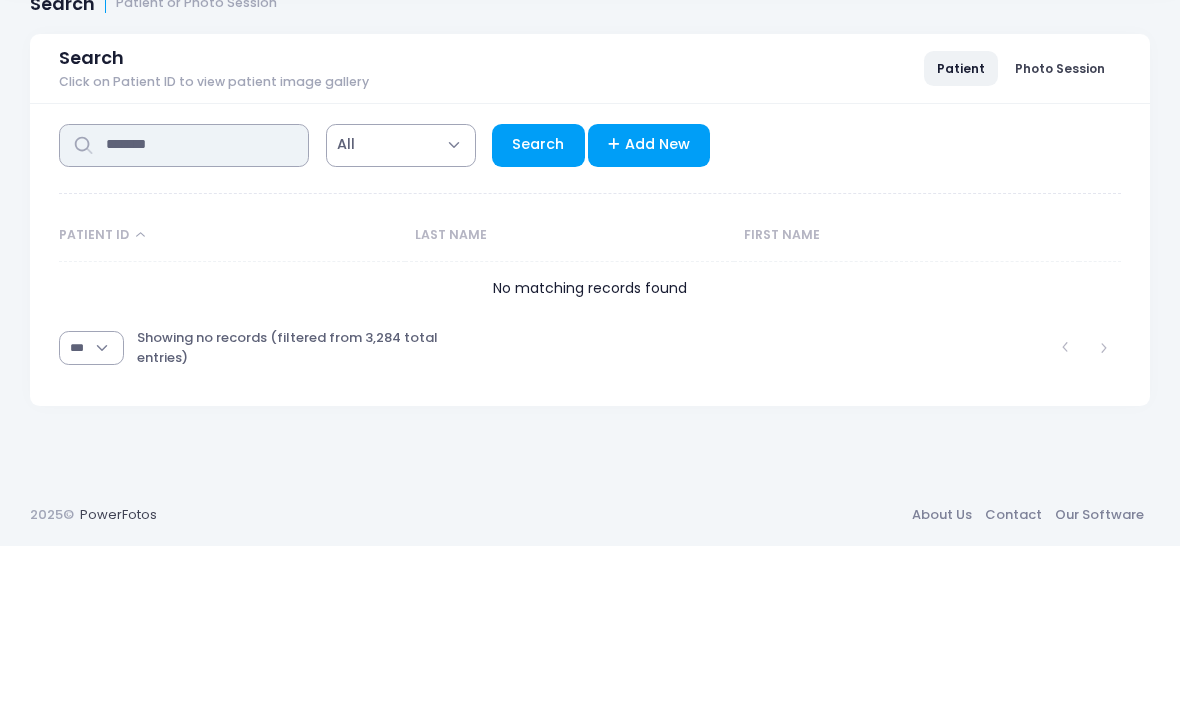 type on "*******" 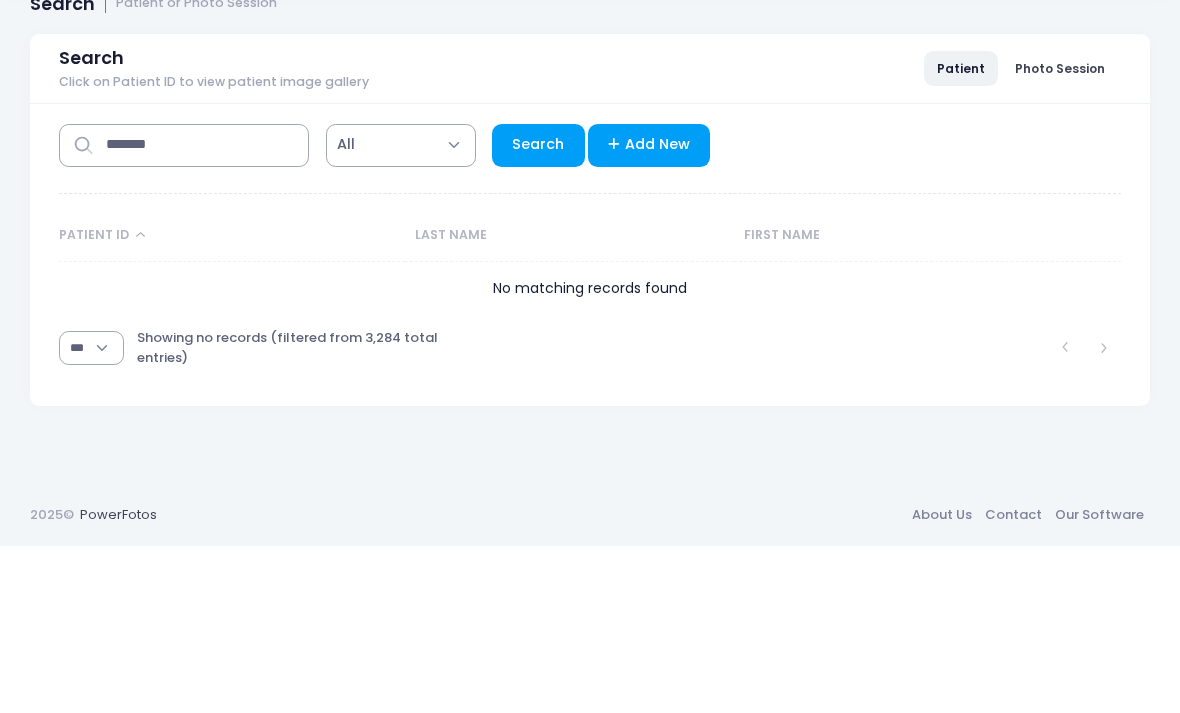 click on "Search" at bounding box center [538, 312] 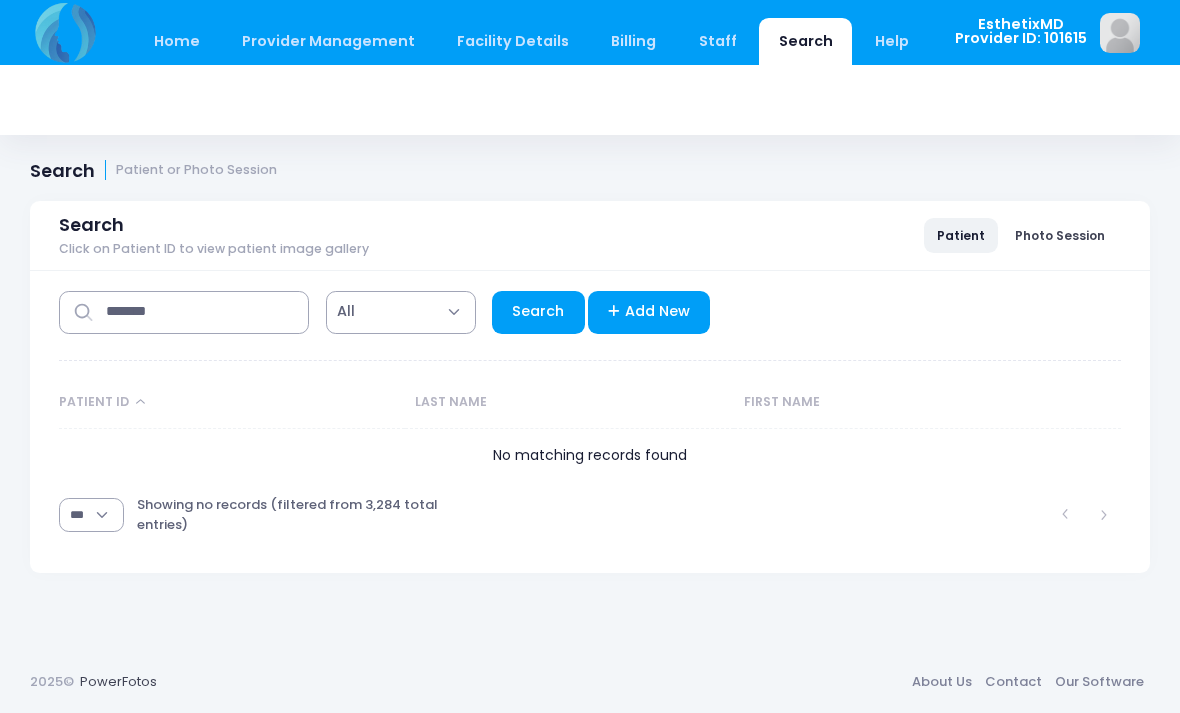 select on "***" 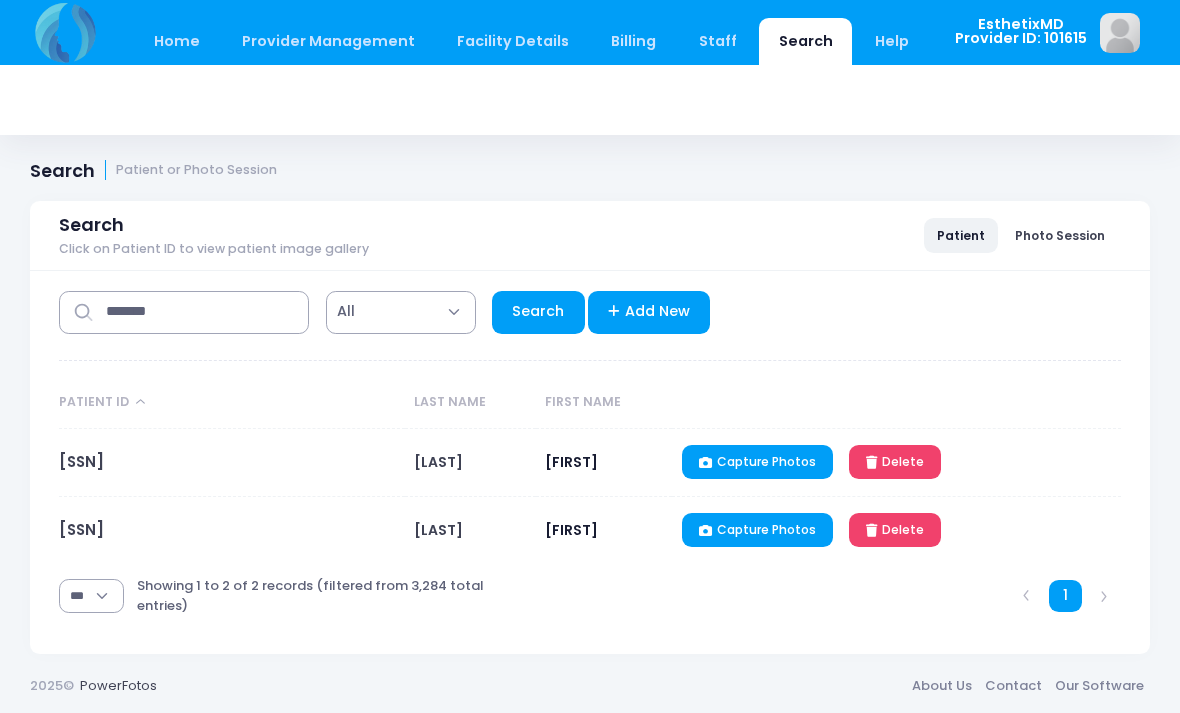 click on "[PASSPORT]" at bounding box center [81, 461] 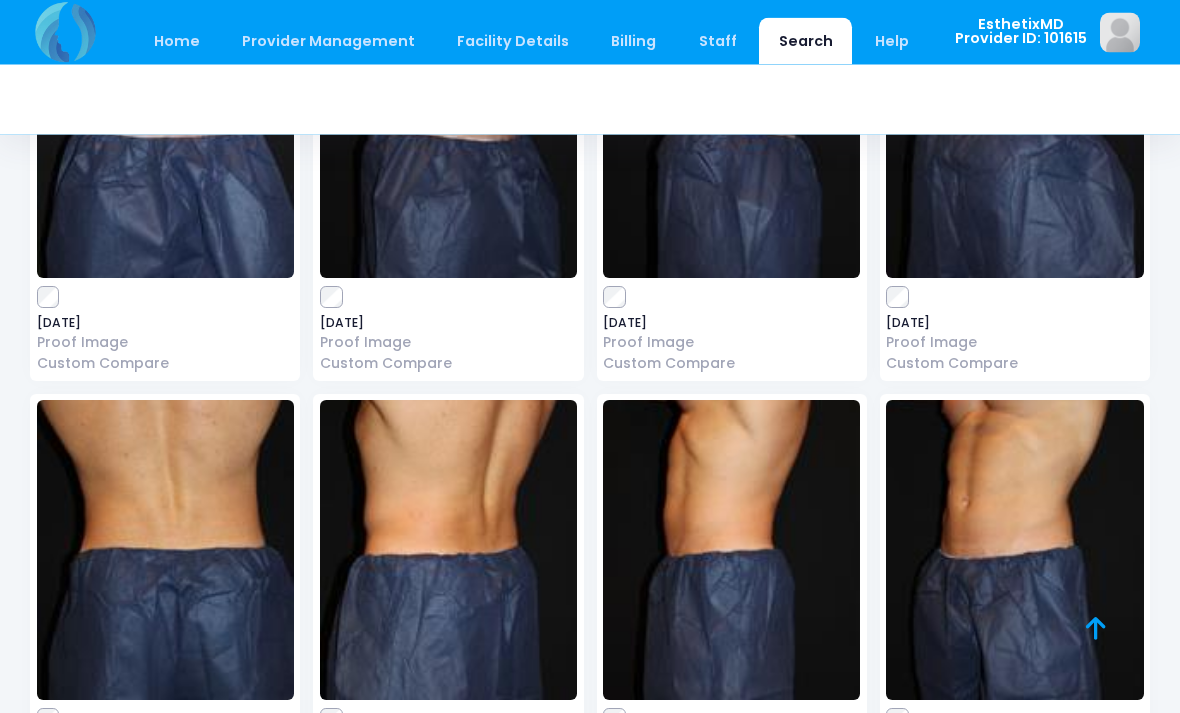scroll, scrollTop: 3862, scrollLeft: 0, axis: vertical 